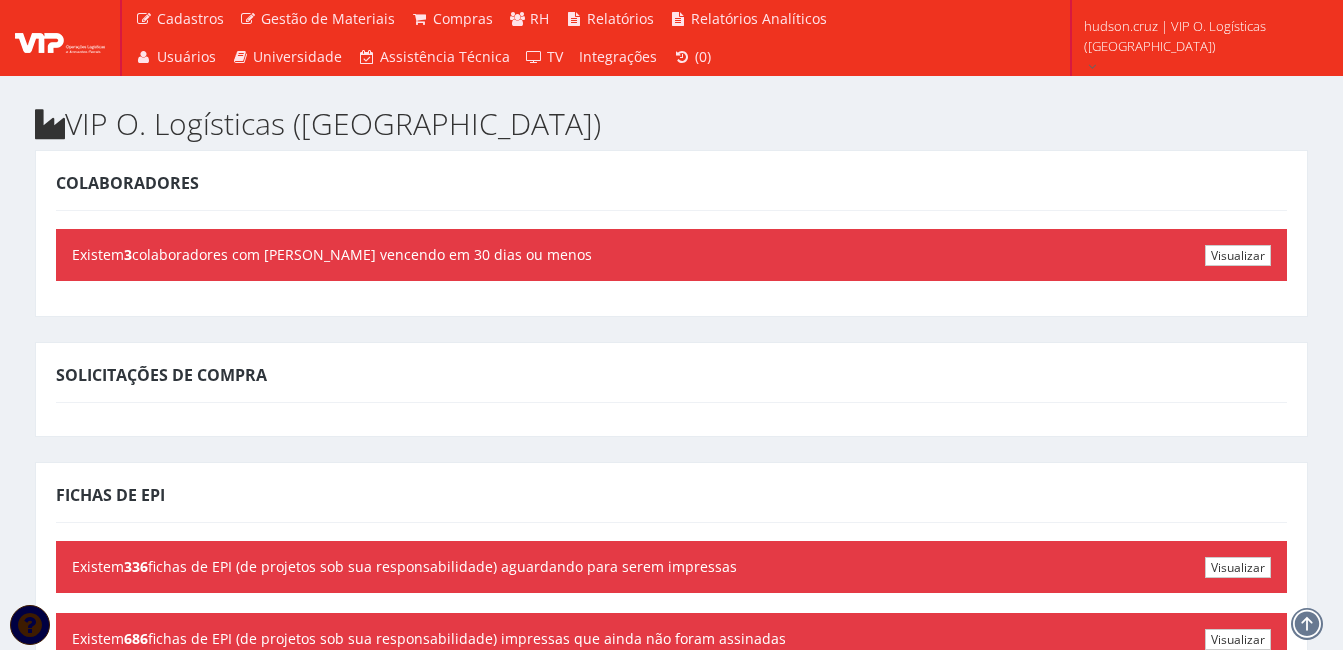 scroll, scrollTop: 0, scrollLeft: 0, axis: both 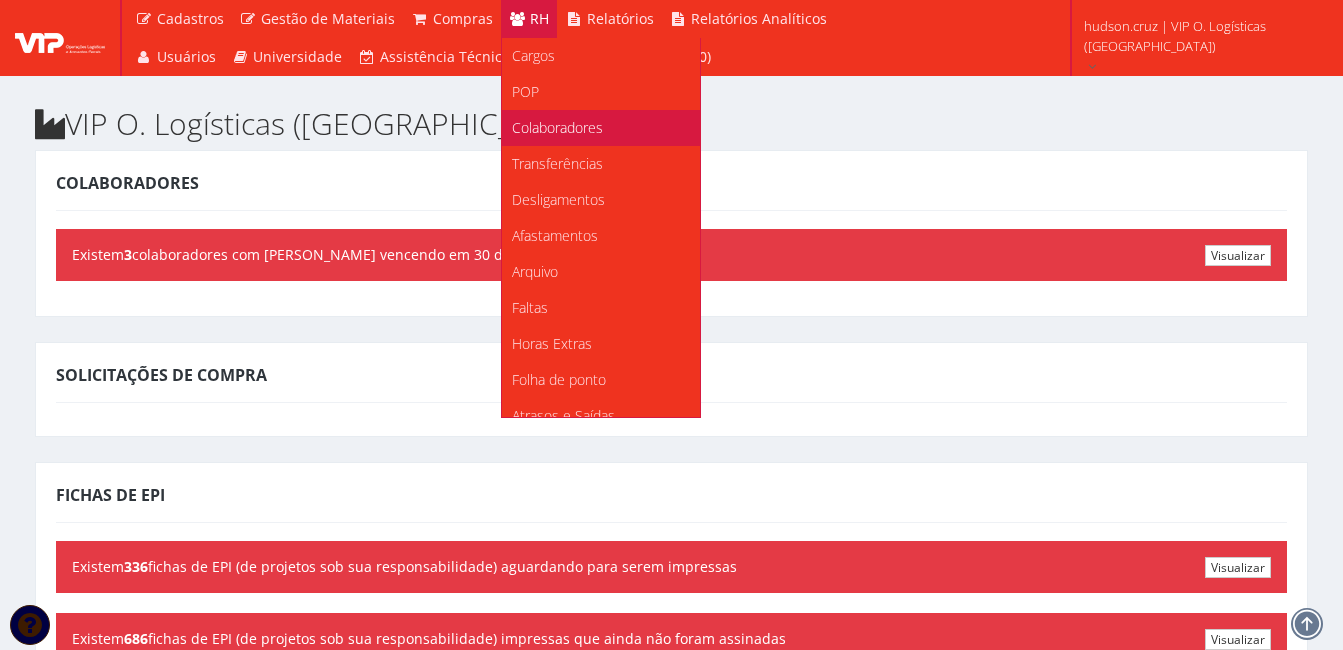 click on "Colaboradores" at bounding box center [557, 127] 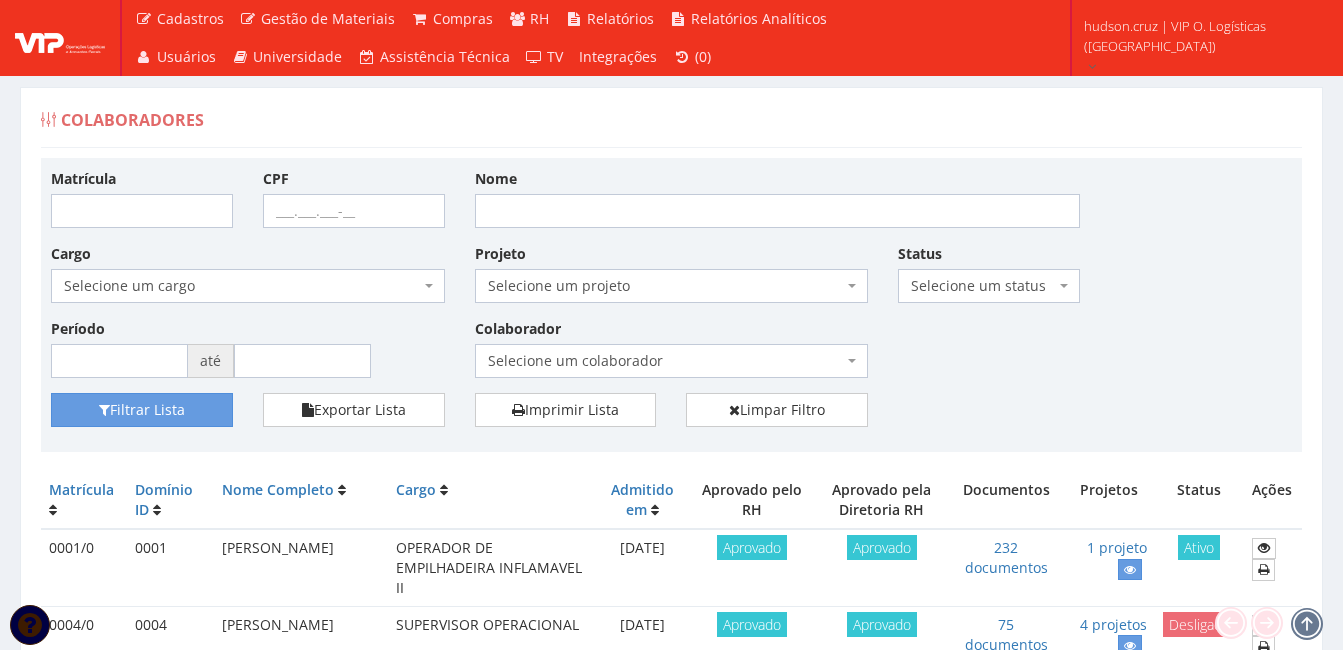 scroll, scrollTop: 0, scrollLeft: 0, axis: both 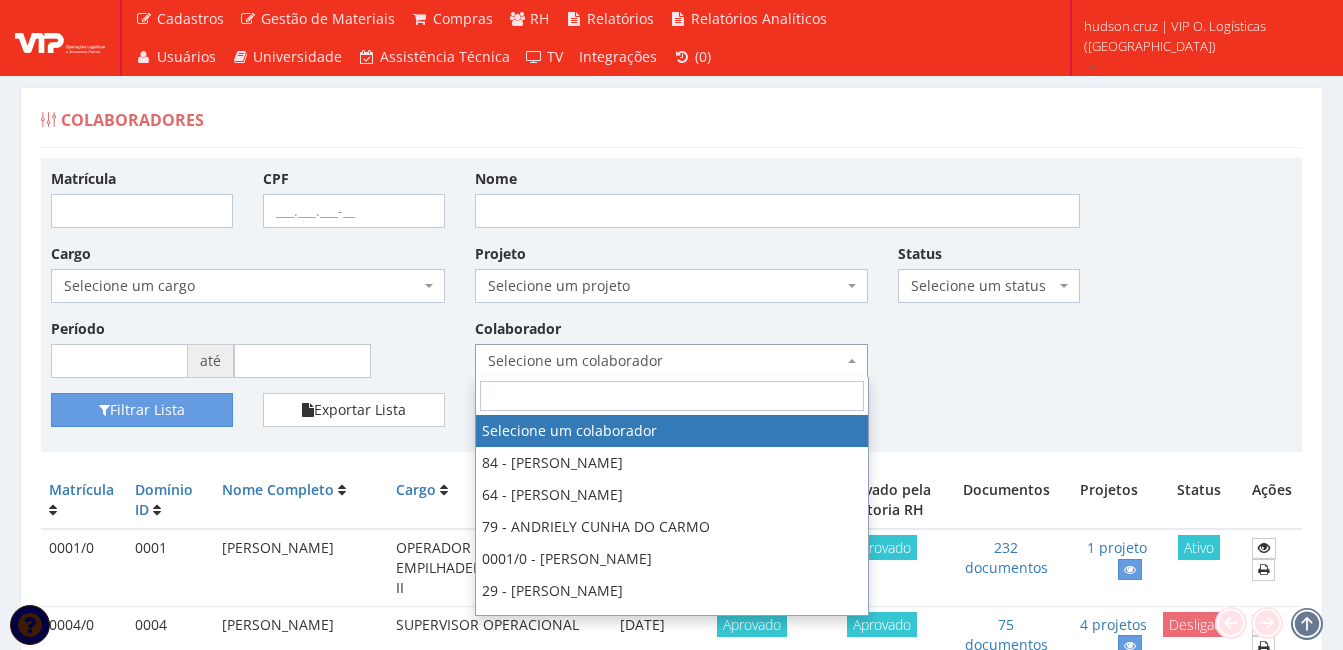 click on "Selecione um colaborador" at bounding box center (666, 361) 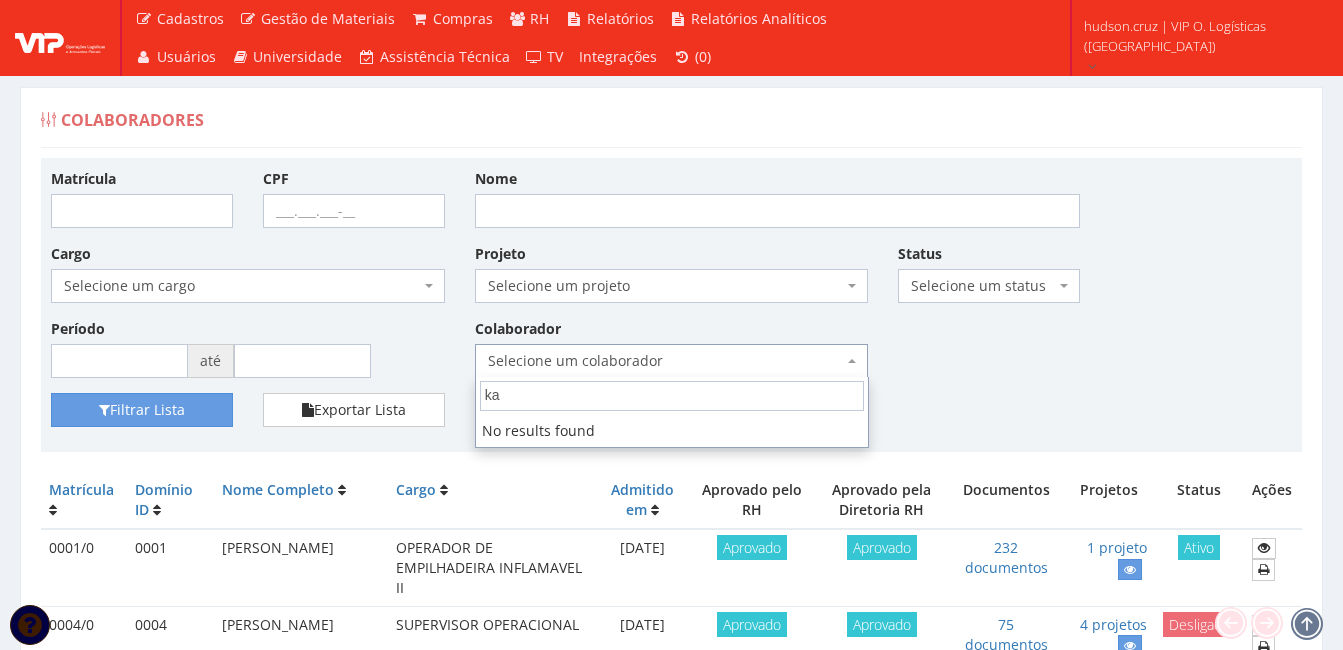 type on "k" 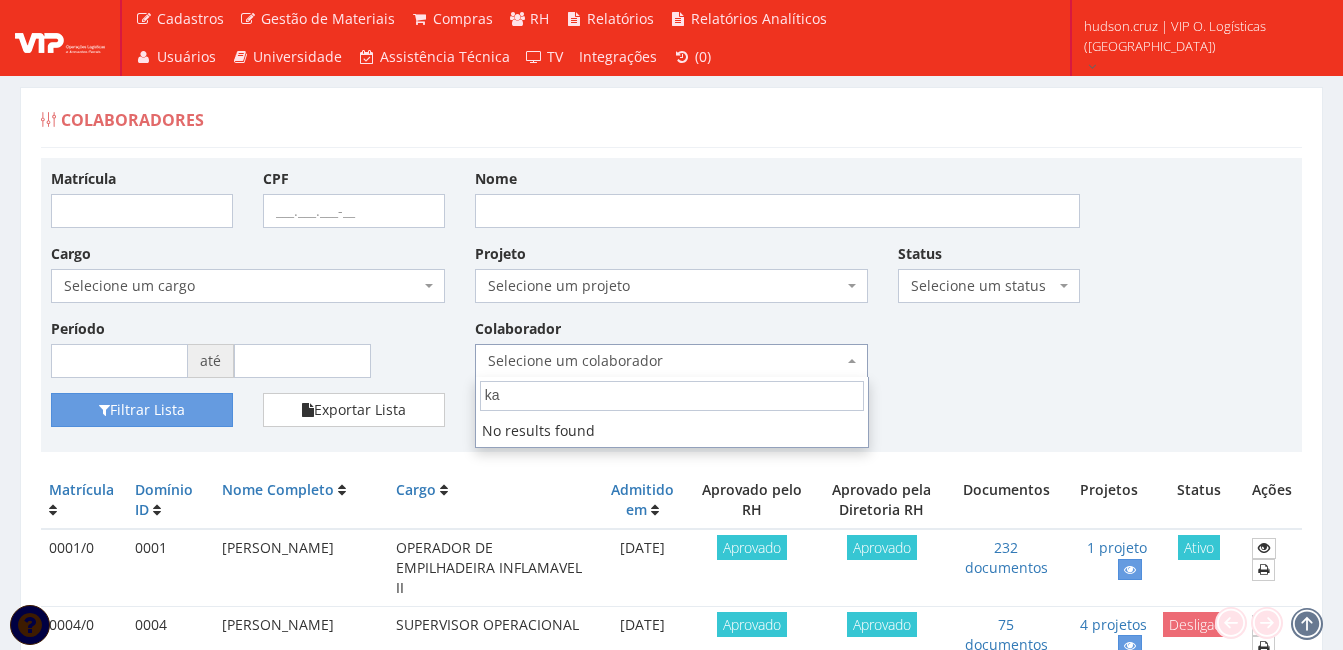type on "k" 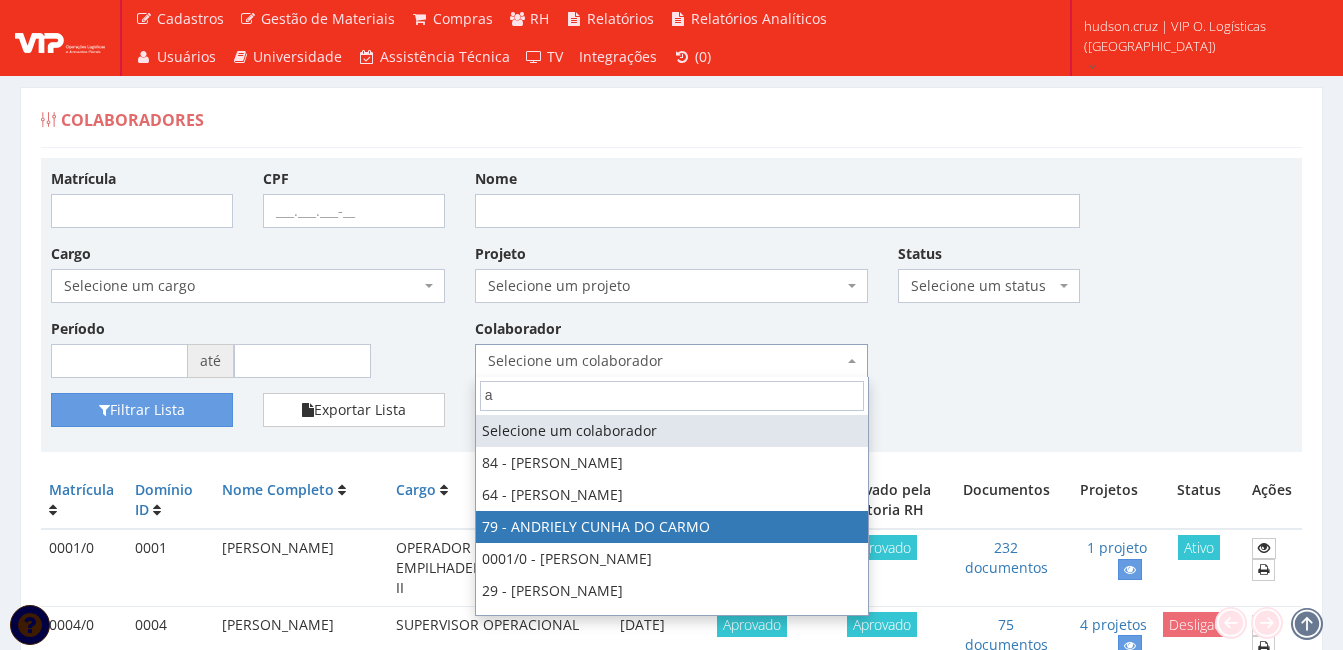 type on "a" 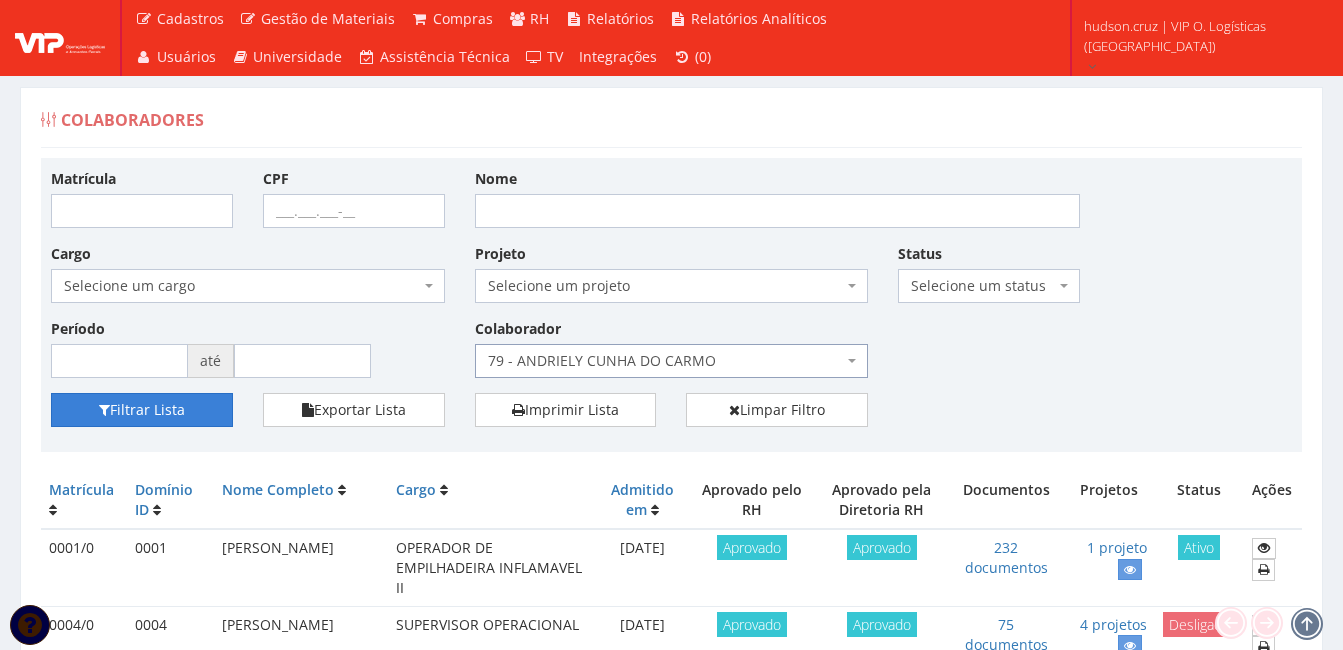 click on "Filtrar Lista" at bounding box center [142, 410] 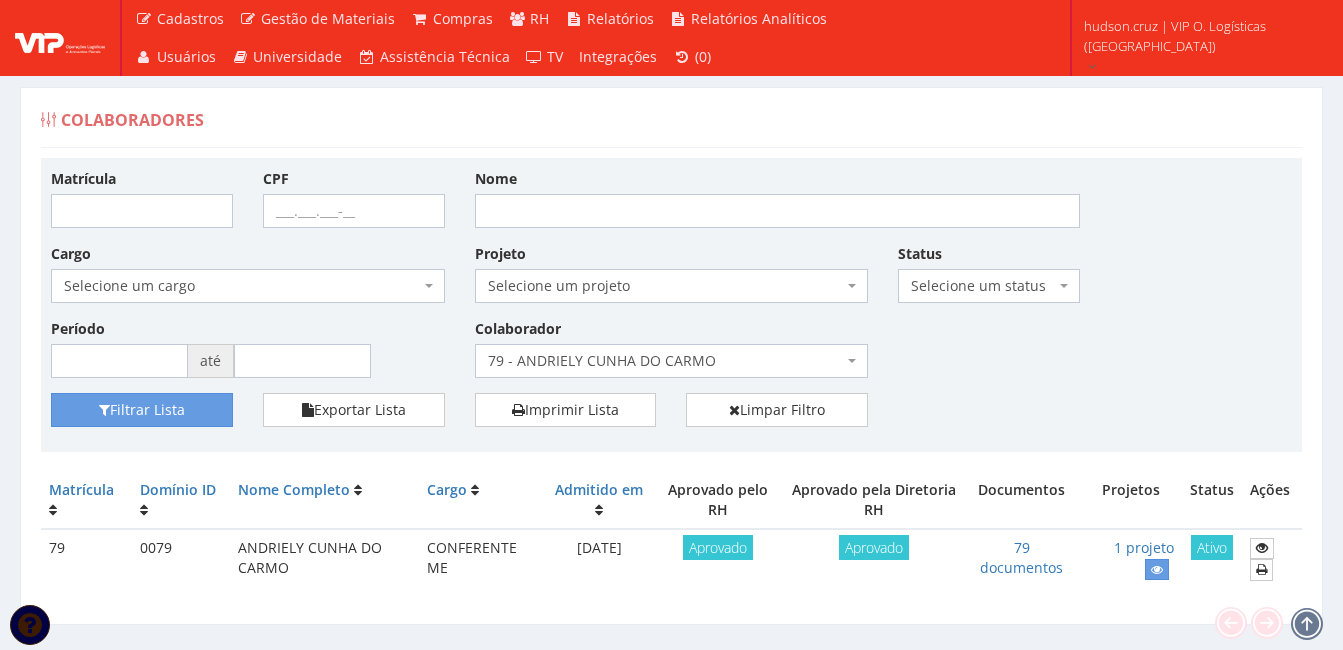 scroll, scrollTop: 0, scrollLeft: 0, axis: both 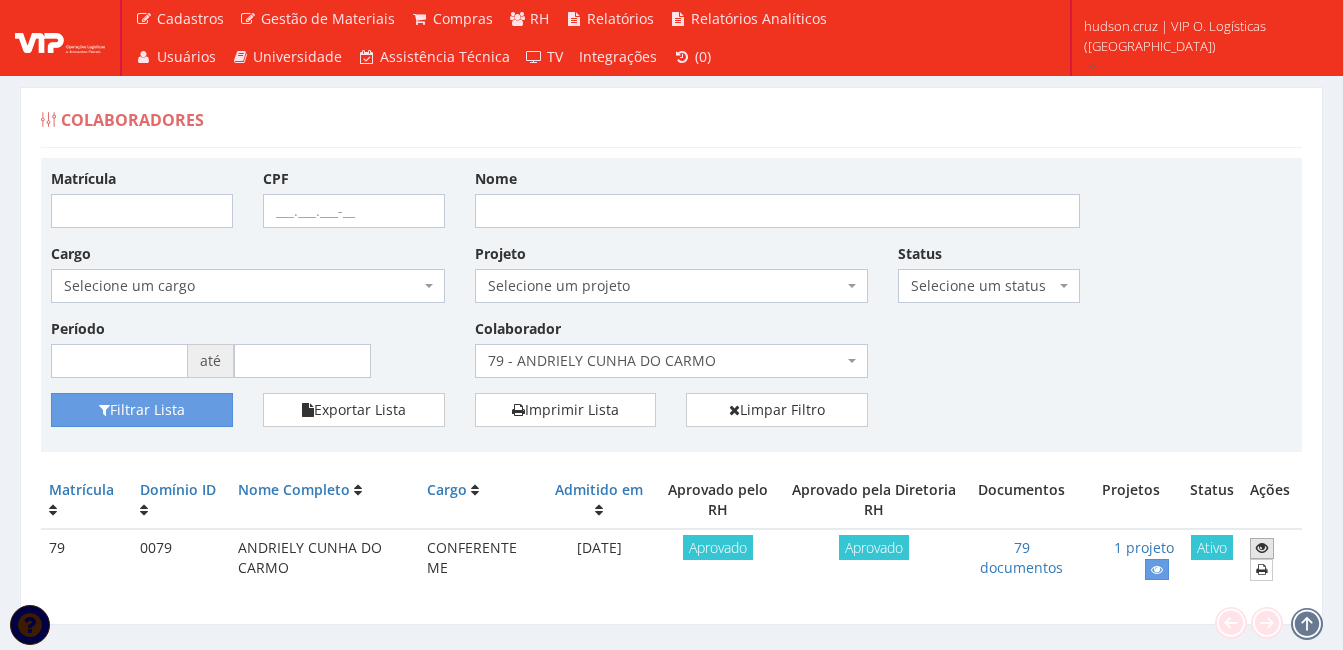 click at bounding box center (1262, 548) 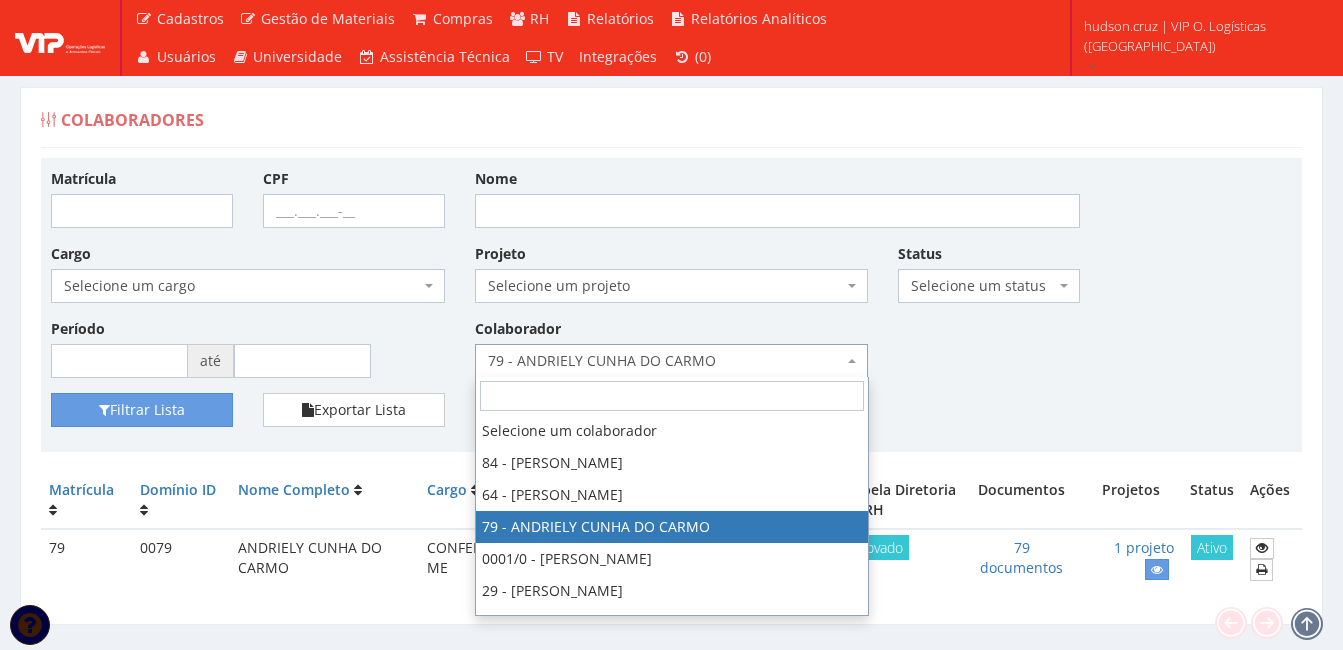 click on "79 - ANDRIELY CUNHA DO CARMO" at bounding box center (666, 361) 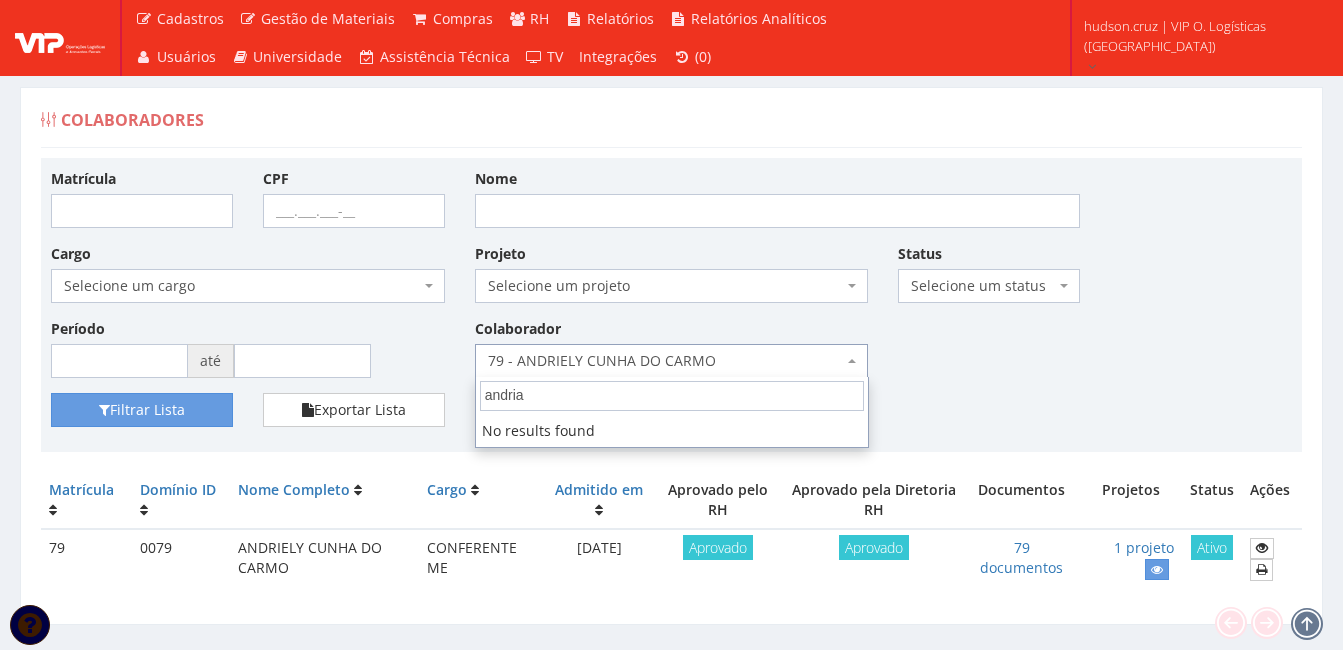 type on "andriab" 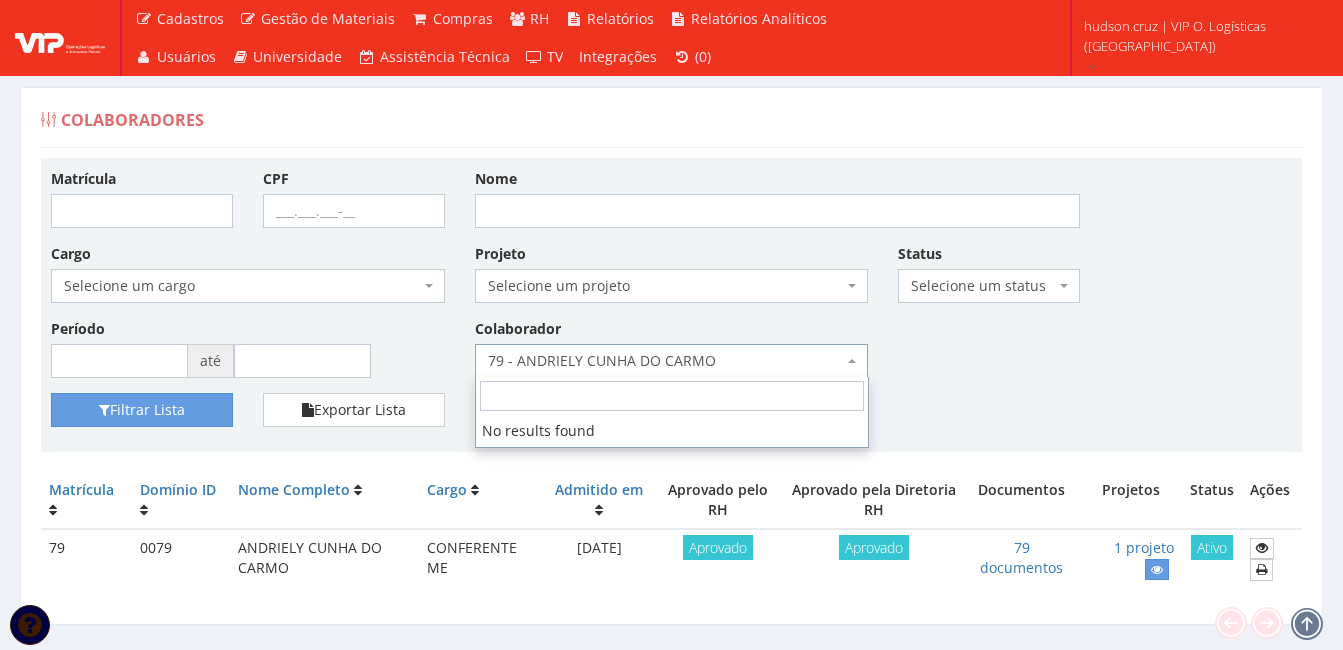 click on "79 - ANDRIELY CUNHA DO CARMO" at bounding box center (666, 361) 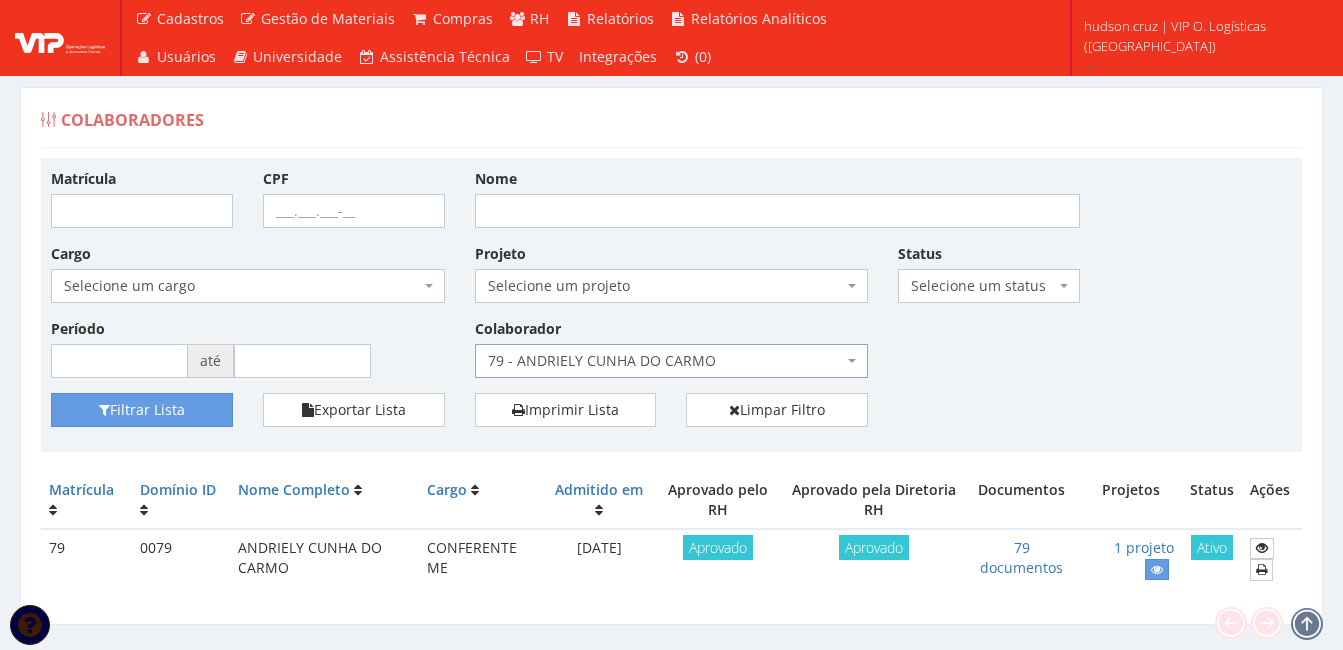 click on "79 - ANDRIELY CUNHA DO CARMO" at bounding box center [672, 361] 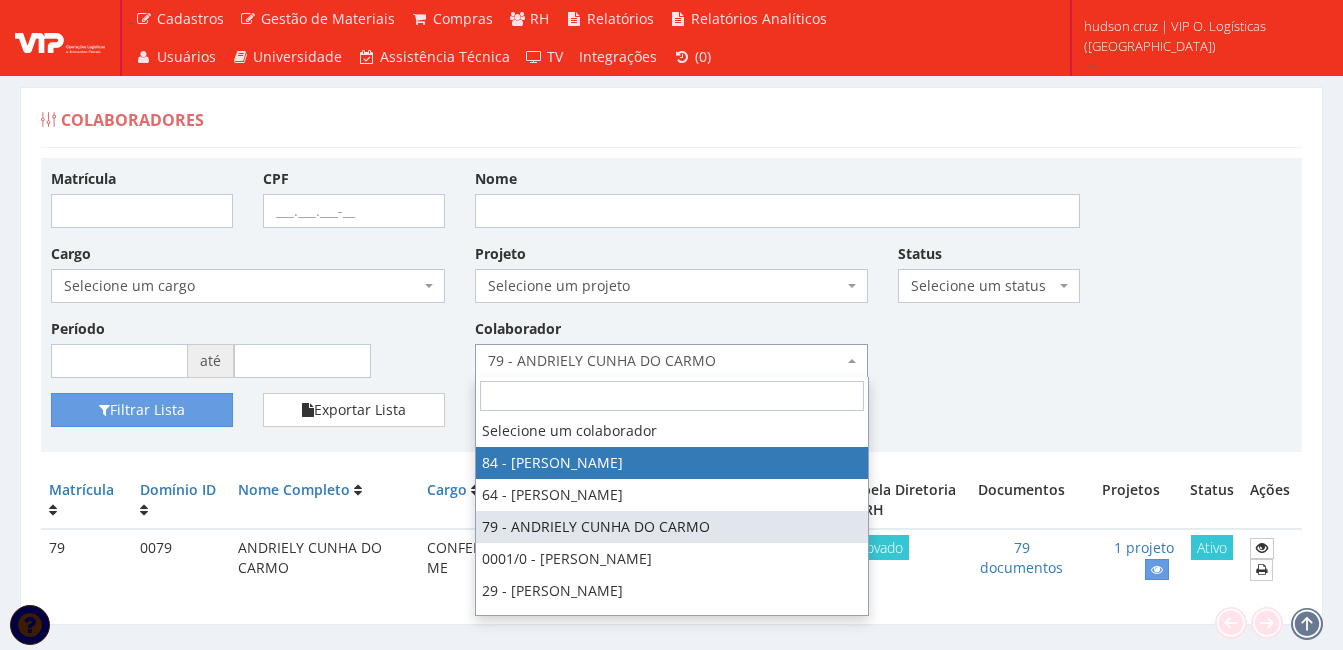 select on "3960" 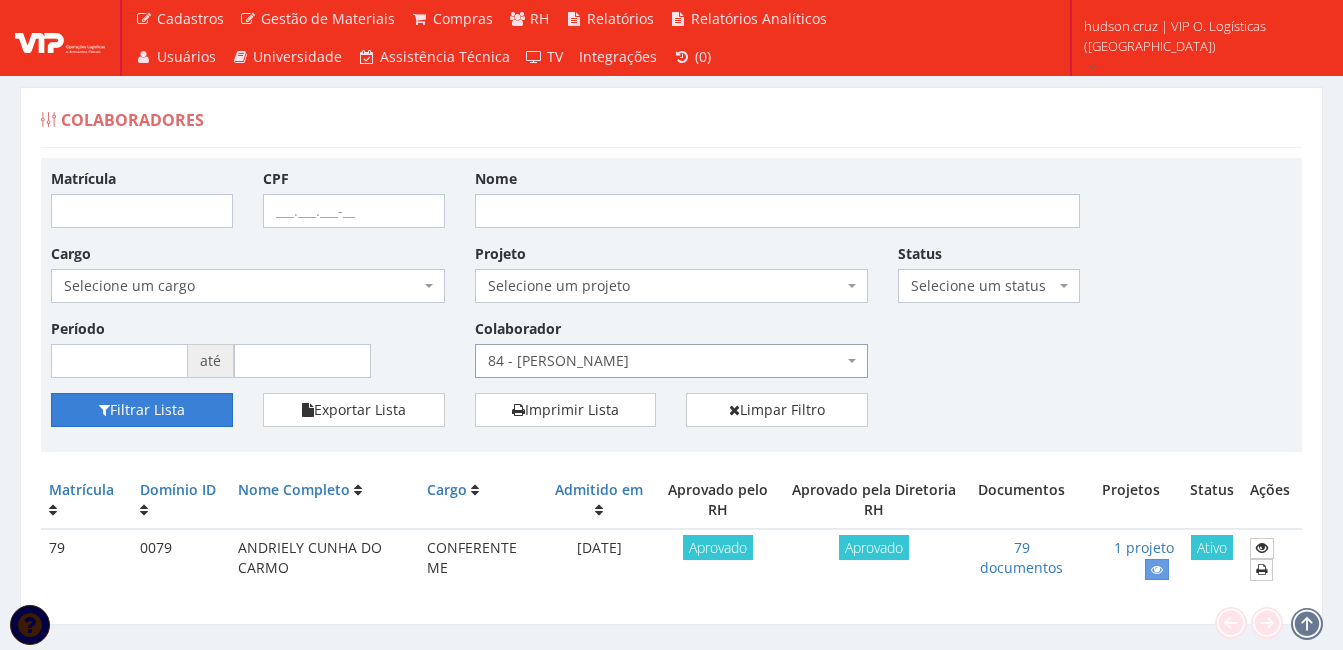 click on "Filtrar Lista" at bounding box center [142, 410] 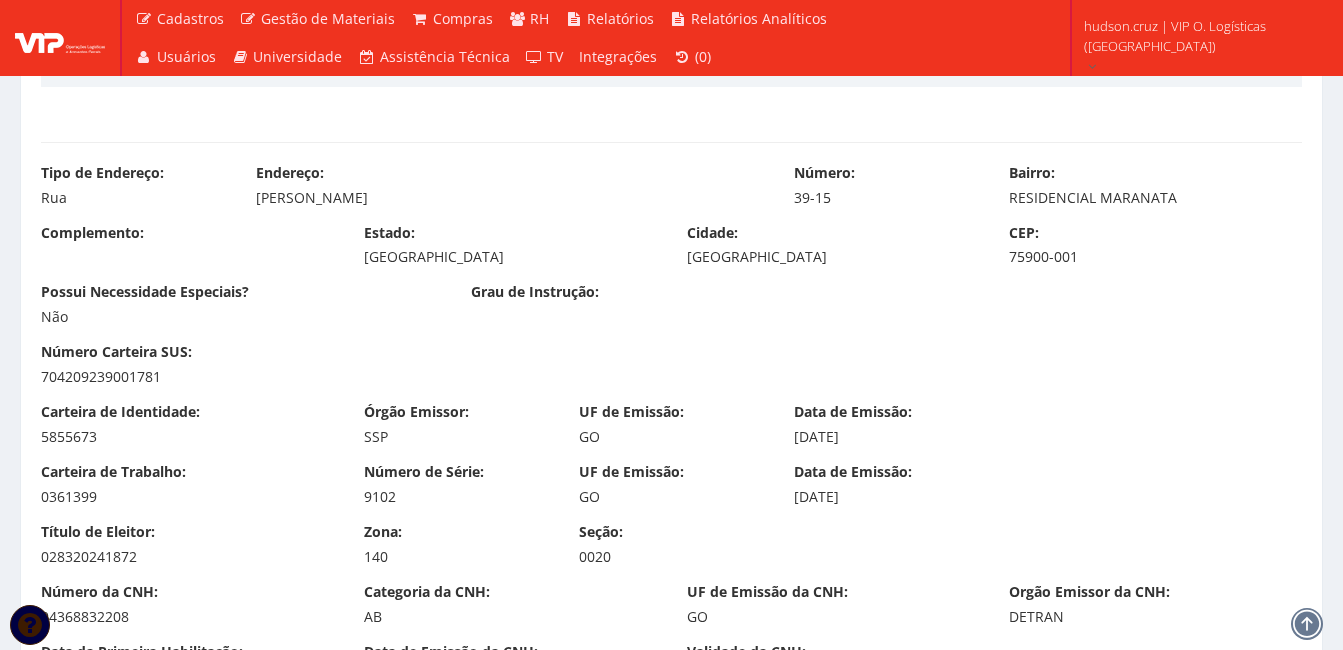 scroll, scrollTop: 1000, scrollLeft: 0, axis: vertical 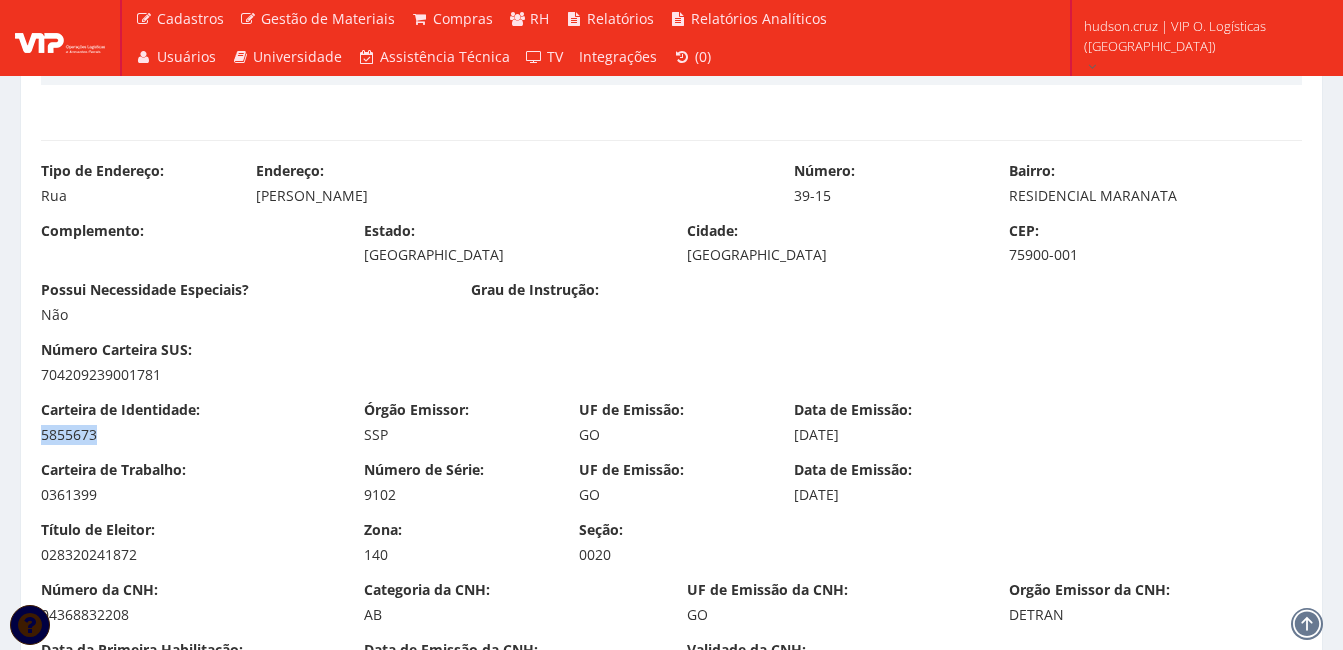 drag, startPoint x: 119, startPoint y: 439, endPoint x: 20, endPoint y: 437, distance: 99.0202 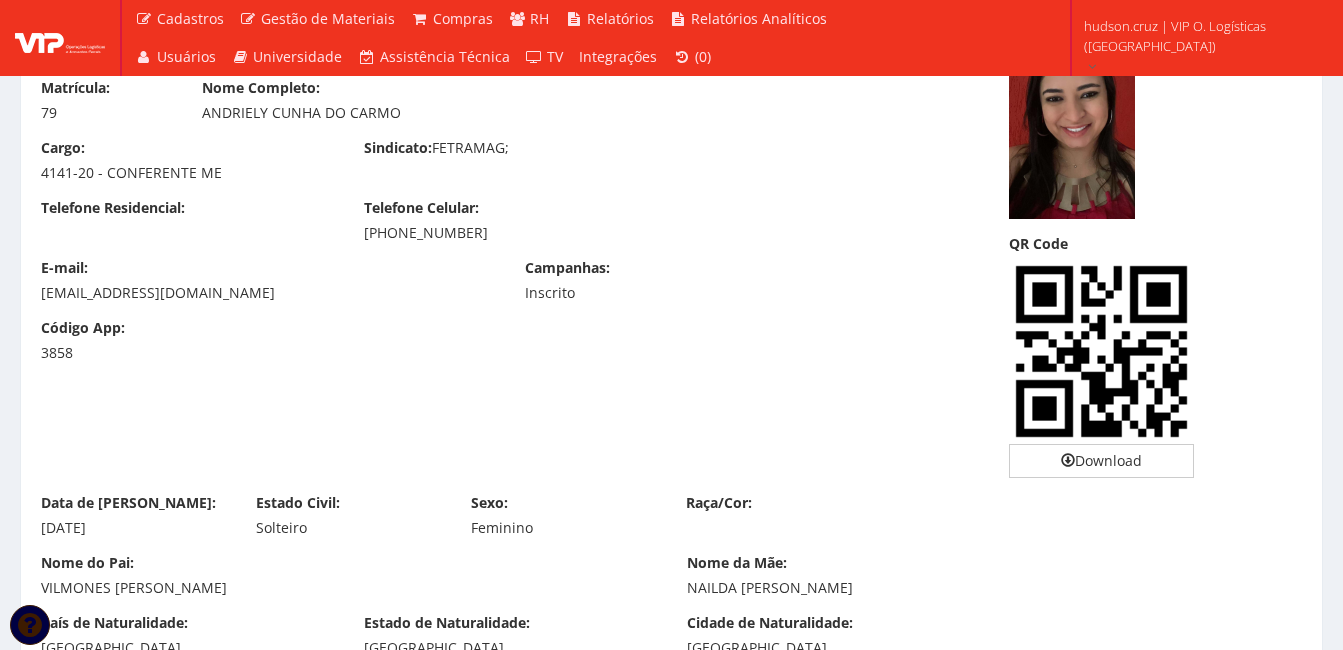 scroll, scrollTop: 0, scrollLeft: 0, axis: both 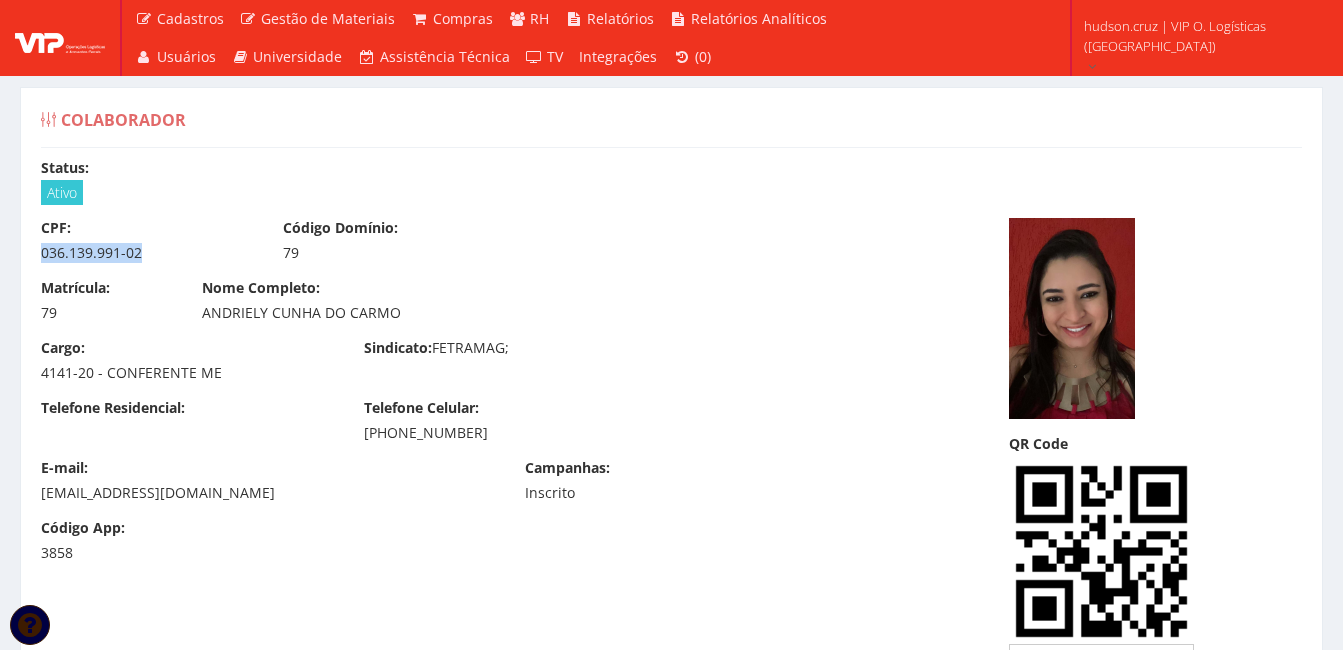 drag, startPoint x: 34, startPoint y: 249, endPoint x: 156, endPoint y: 246, distance: 122.03688 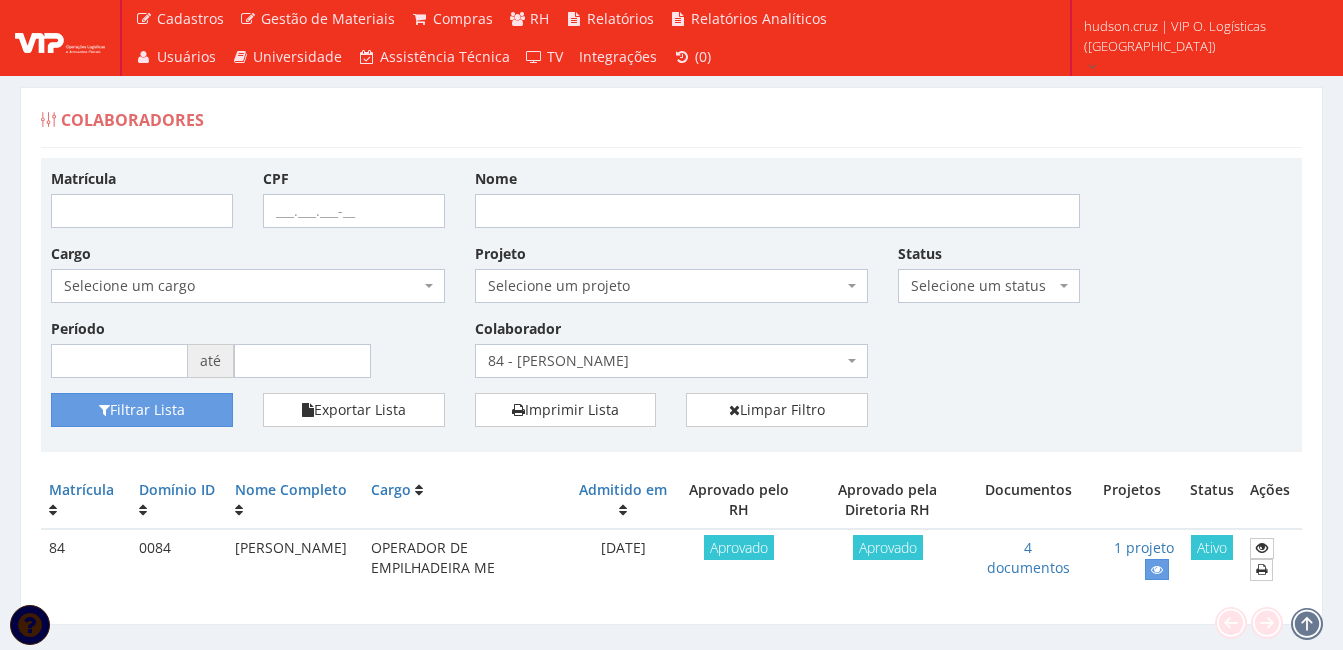 scroll, scrollTop: 0, scrollLeft: 0, axis: both 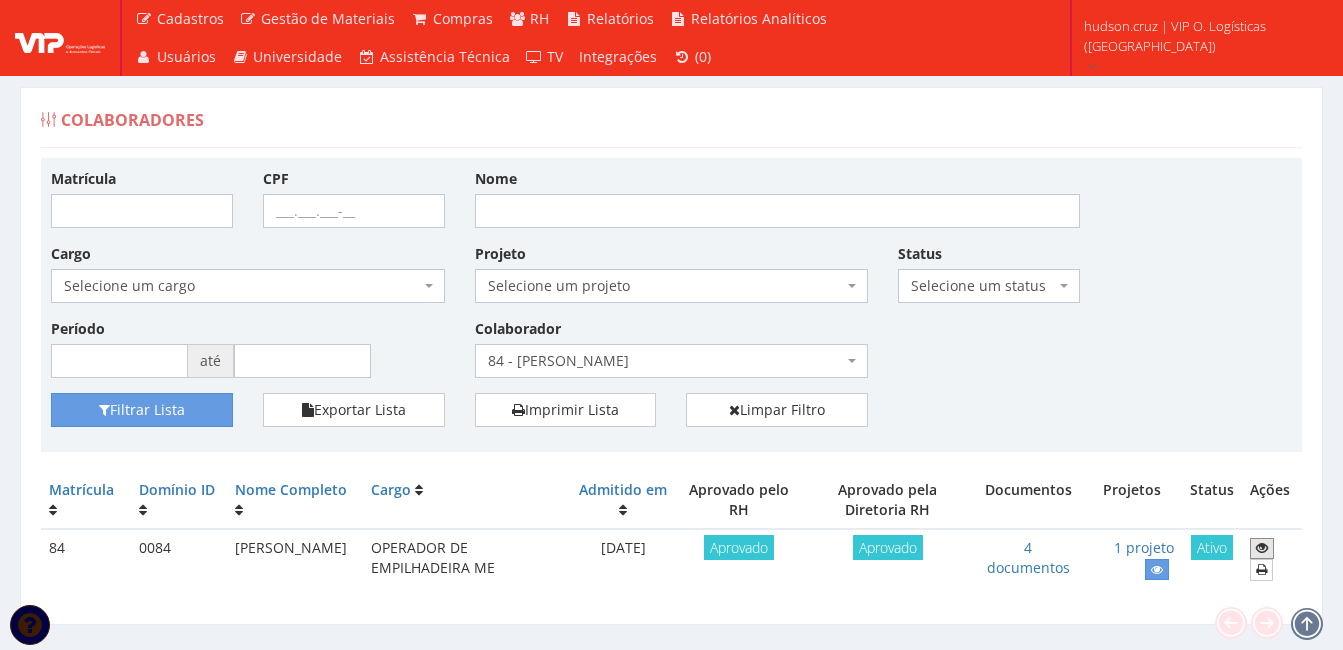 drag, startPoint x: 1265, startPoint y: 544, endPoint x: 1218, endPoint y: 525, distance: 50.695168 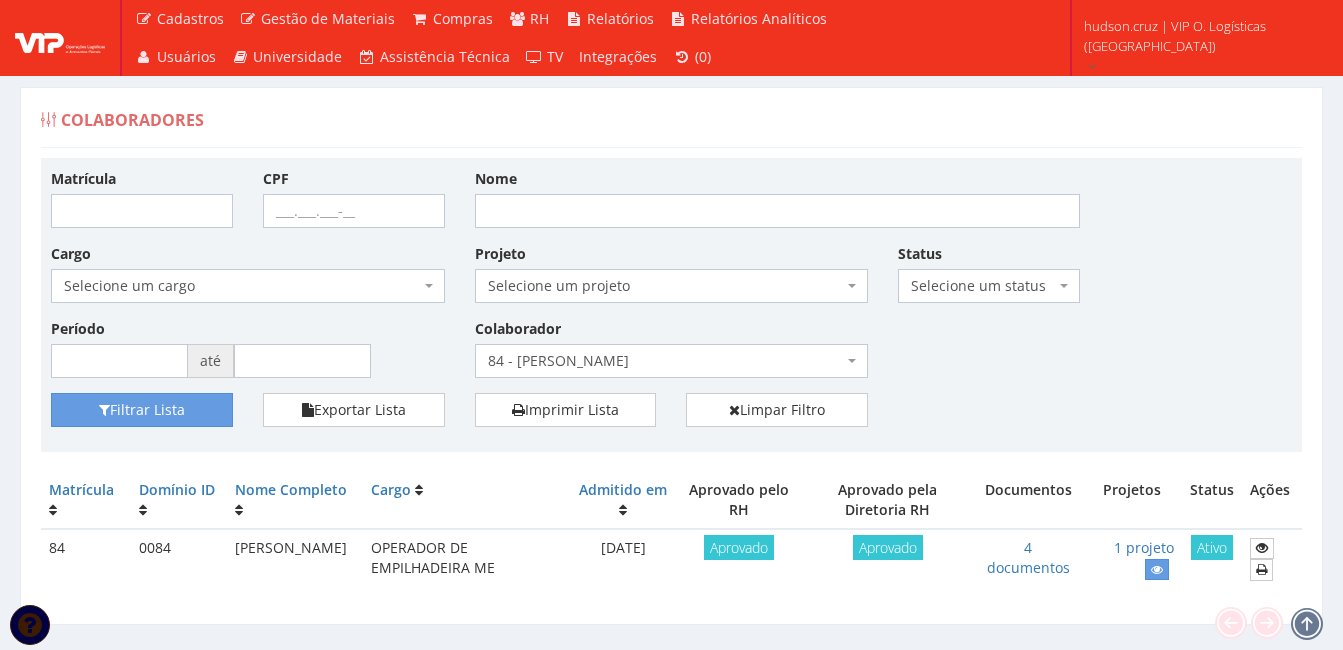 click on "84 - ADRIAN PABLO PEREIRA VERDE" at bounding box center [666, 361] 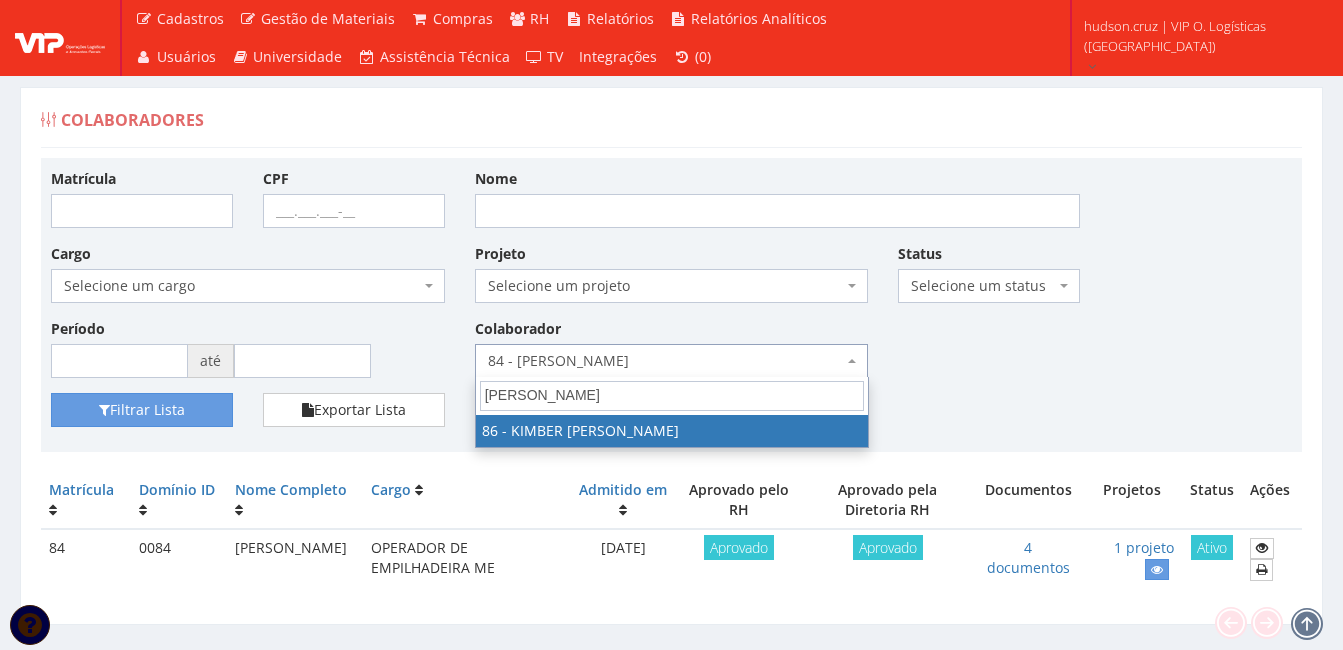 type on "kim" 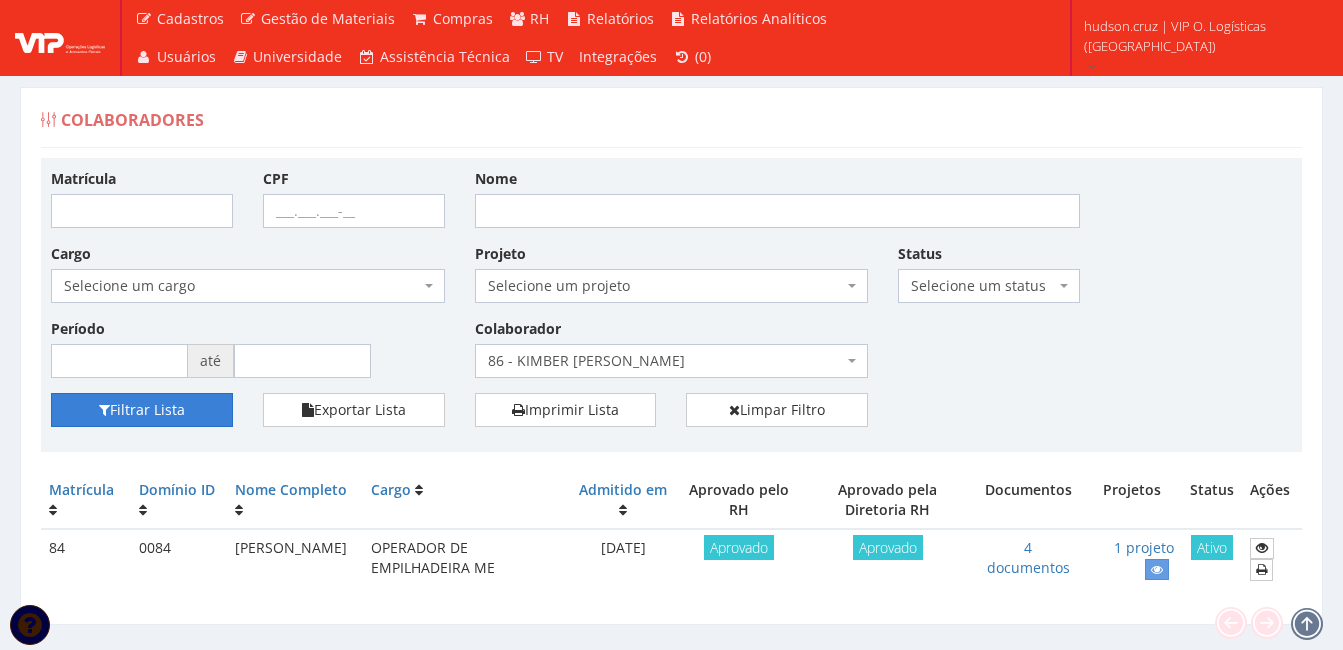 click on "Filtrar Lista" at bounding box center (142, 410) 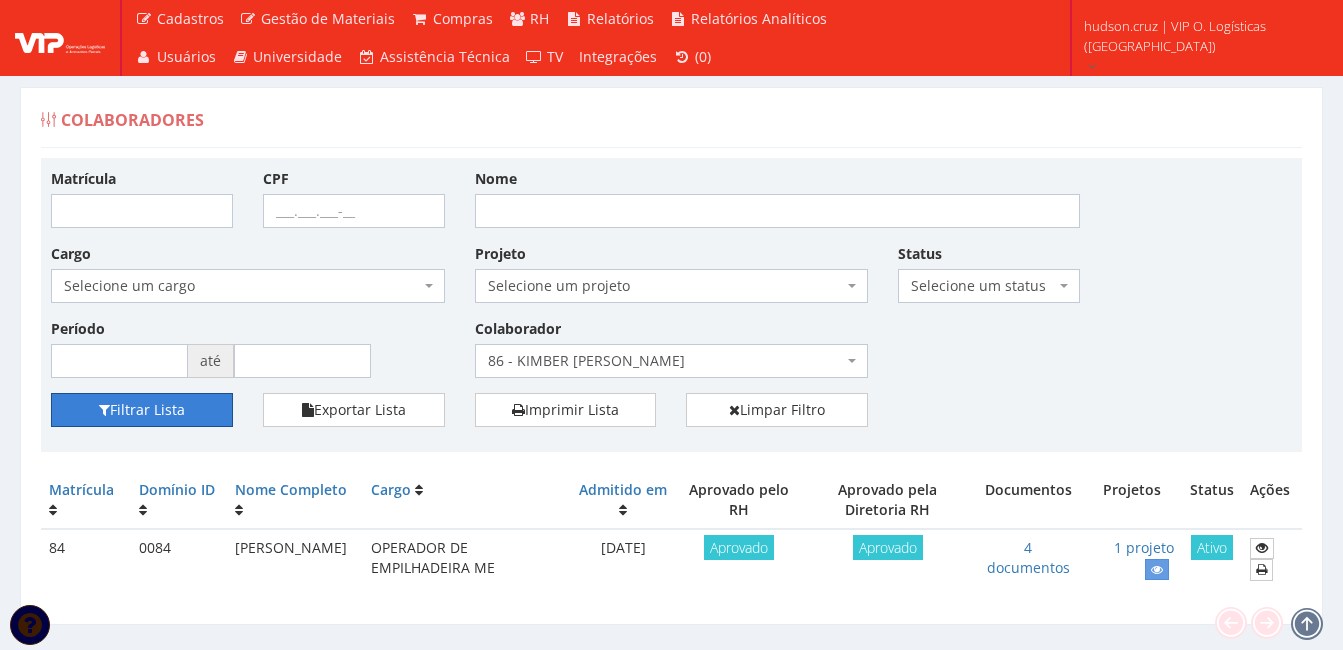 type 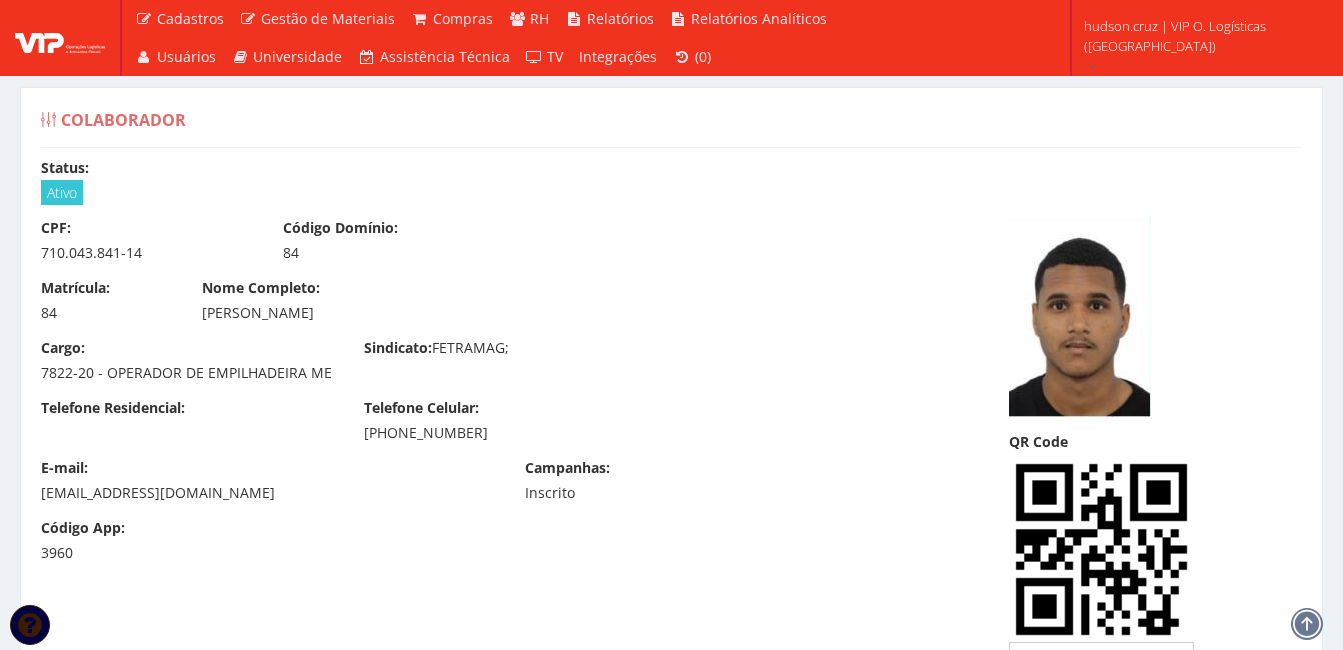 scroll, scrollTop: 0, scrollLeft: 0, axis: both 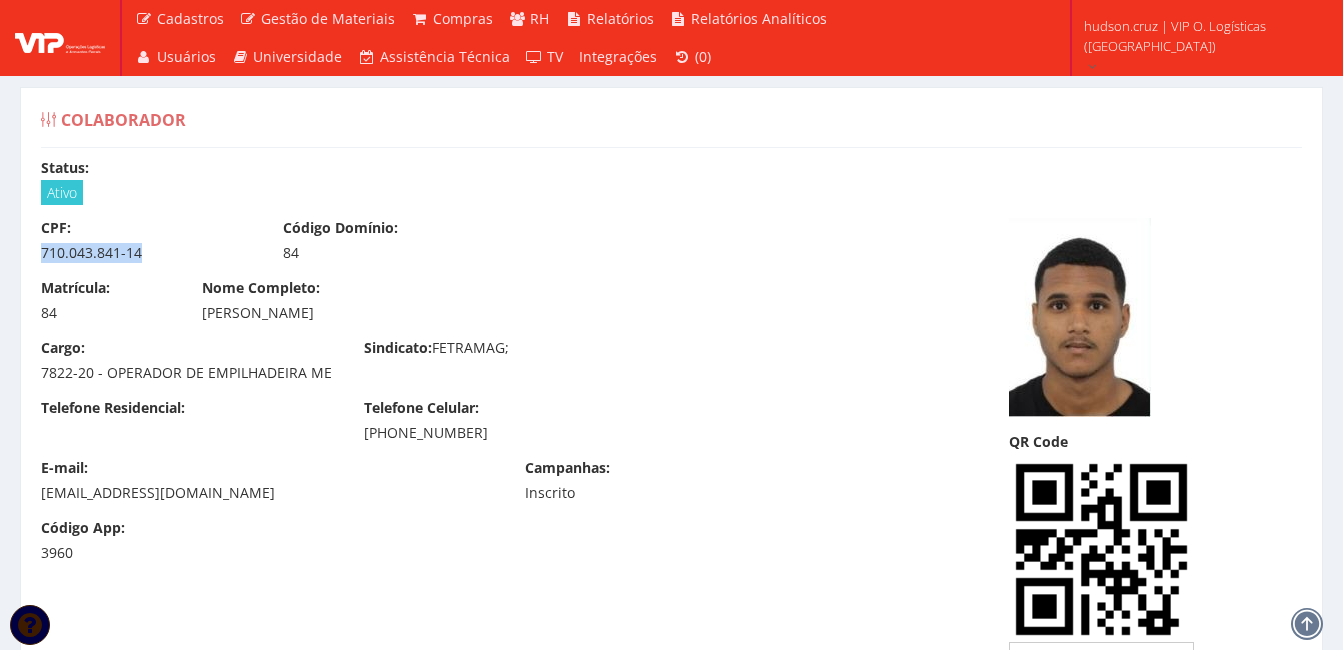 drag, startPoint x: 43, startPoint y: 250, endPoint x: 155, endPoint y: 246, distance: 112.0714 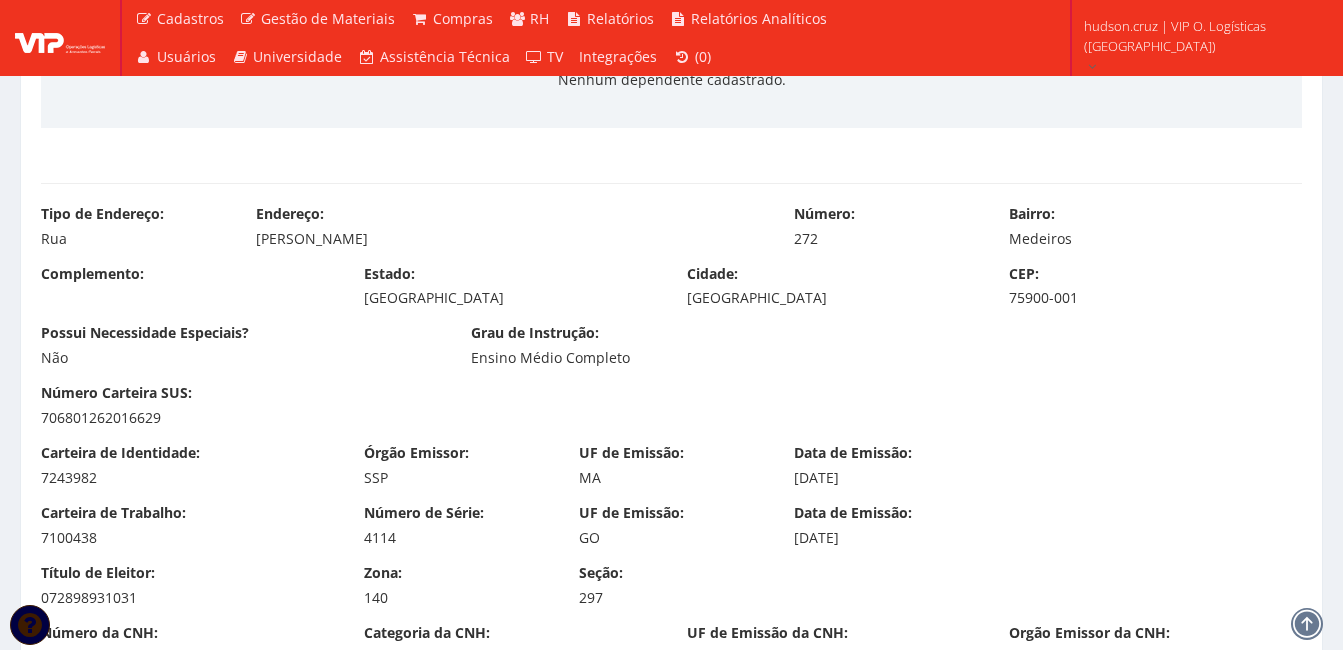 scroll, scrollTop: 1000, scrollLeft: 0, axis: vertical 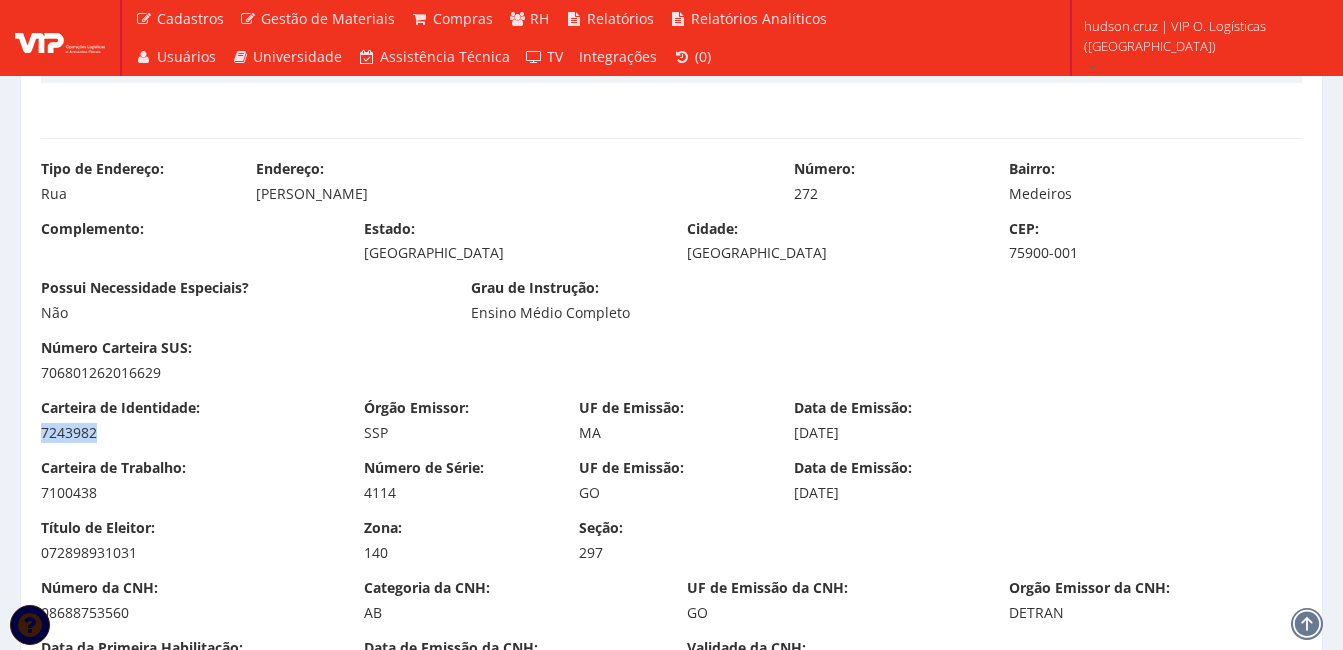 drag, startPoint x: 35, startPoint y: 429, endPoint x: 112, endPoint y: 431, distance: 77.02597 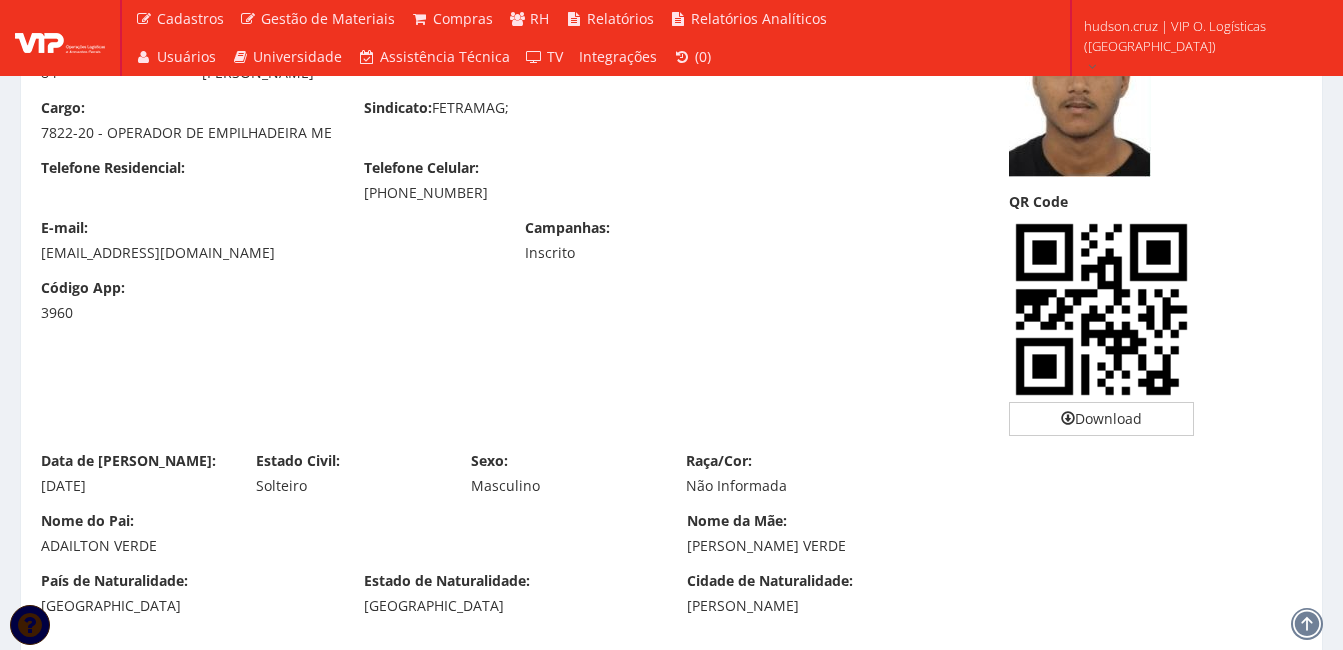 scroll, scrollTop: 100, scrollLeft: 0, axis: vertical 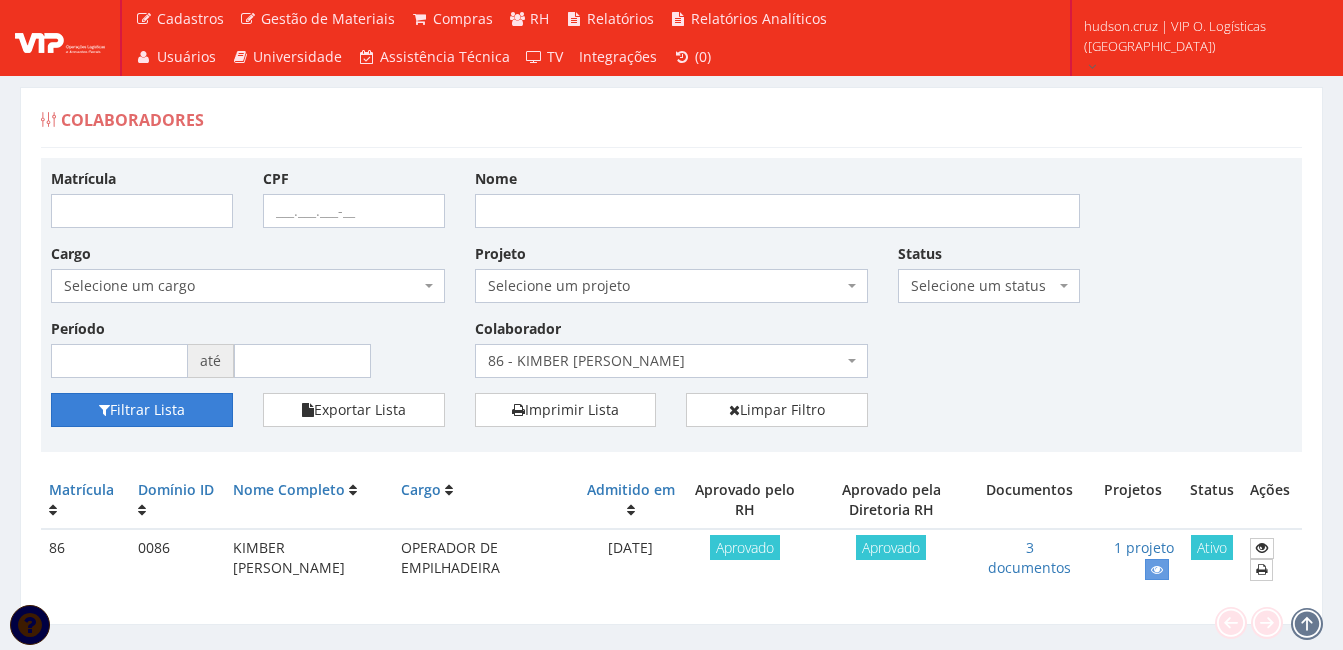click on "Filtrar Lista" at bounding box center (142, 410) 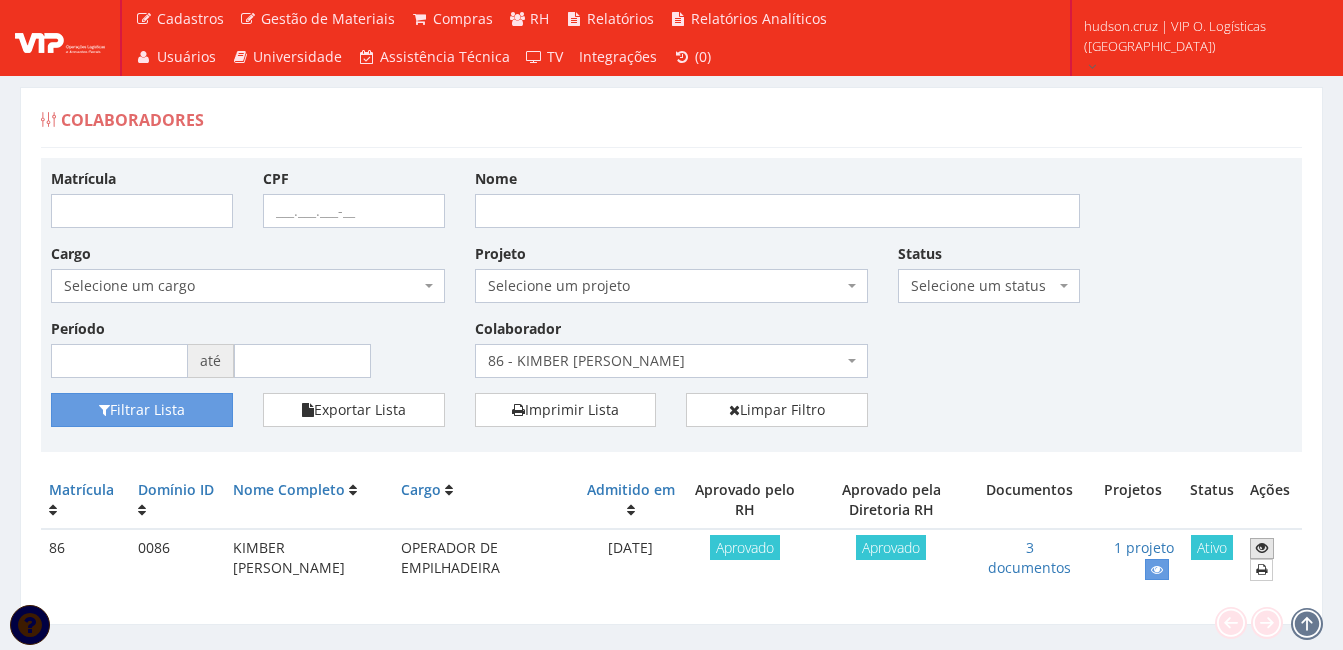 click at bounding box center [1262, 548] 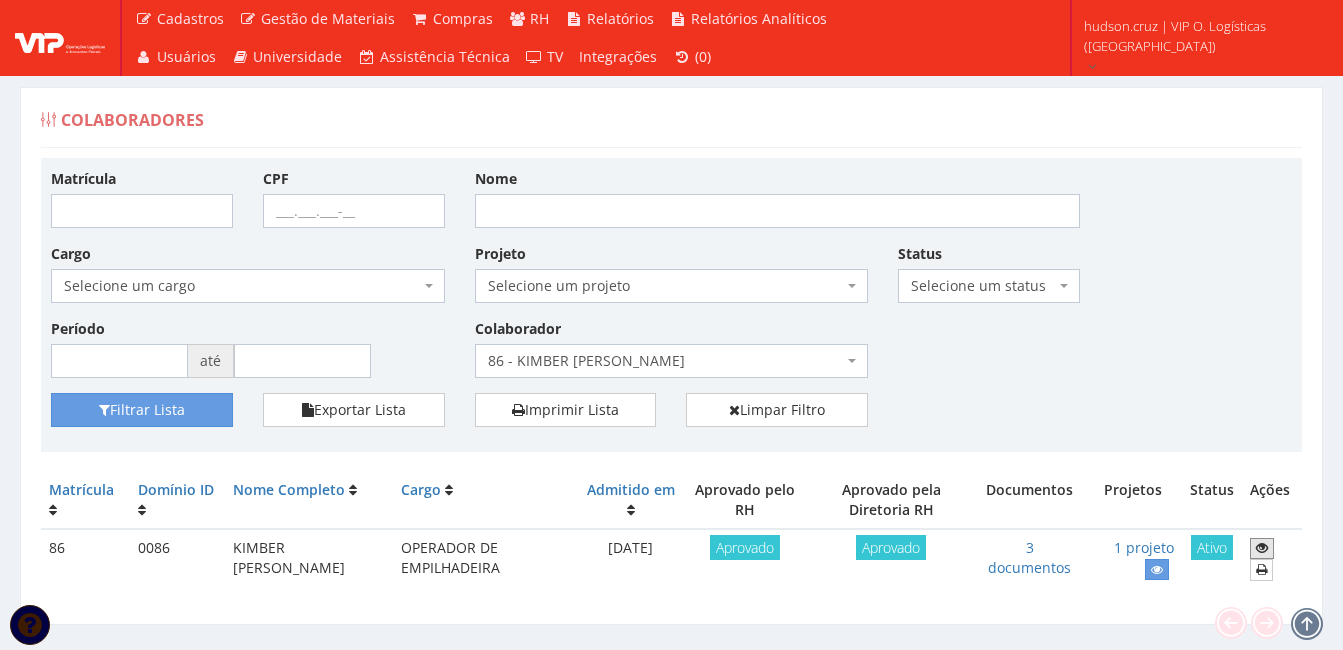 scroll, scrollTop: 43, scrollLeft: 0, axis: vertical 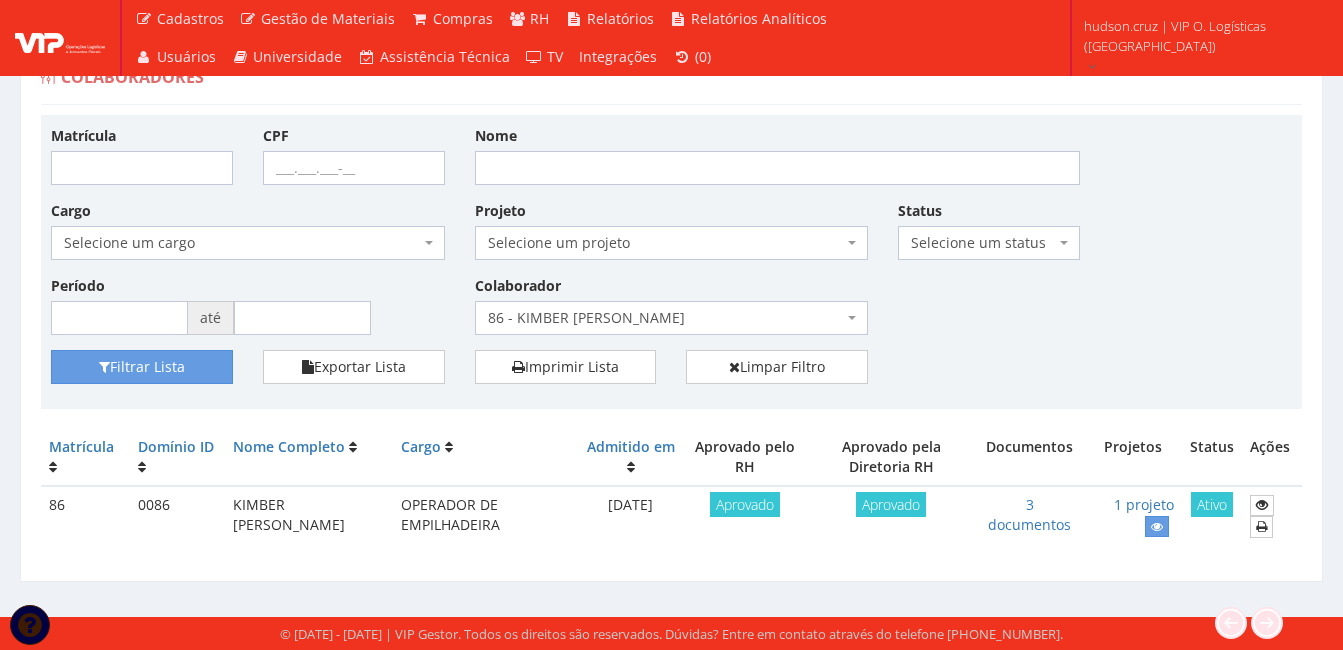 click on "86 - KIMBER [PERSON_NAME]" at bounding box center [666, 318] 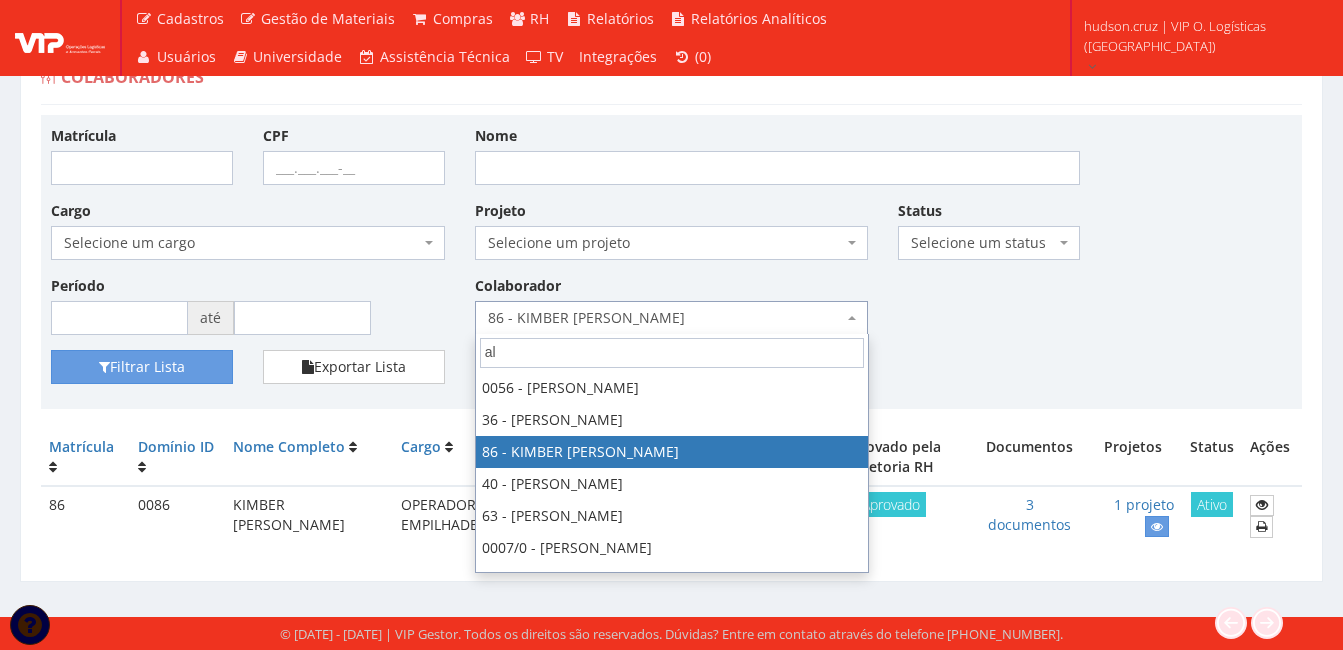scroll, scrollTop: 0, scrollLeft: 0, axis: both 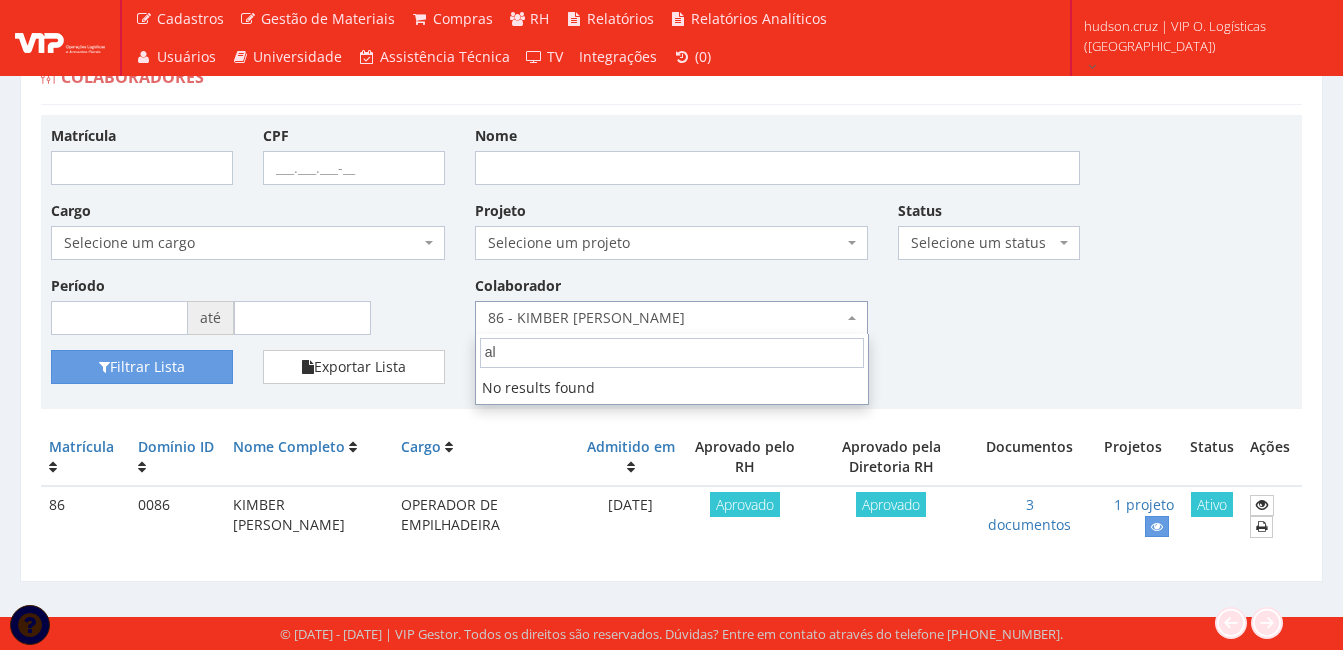 type on "a" 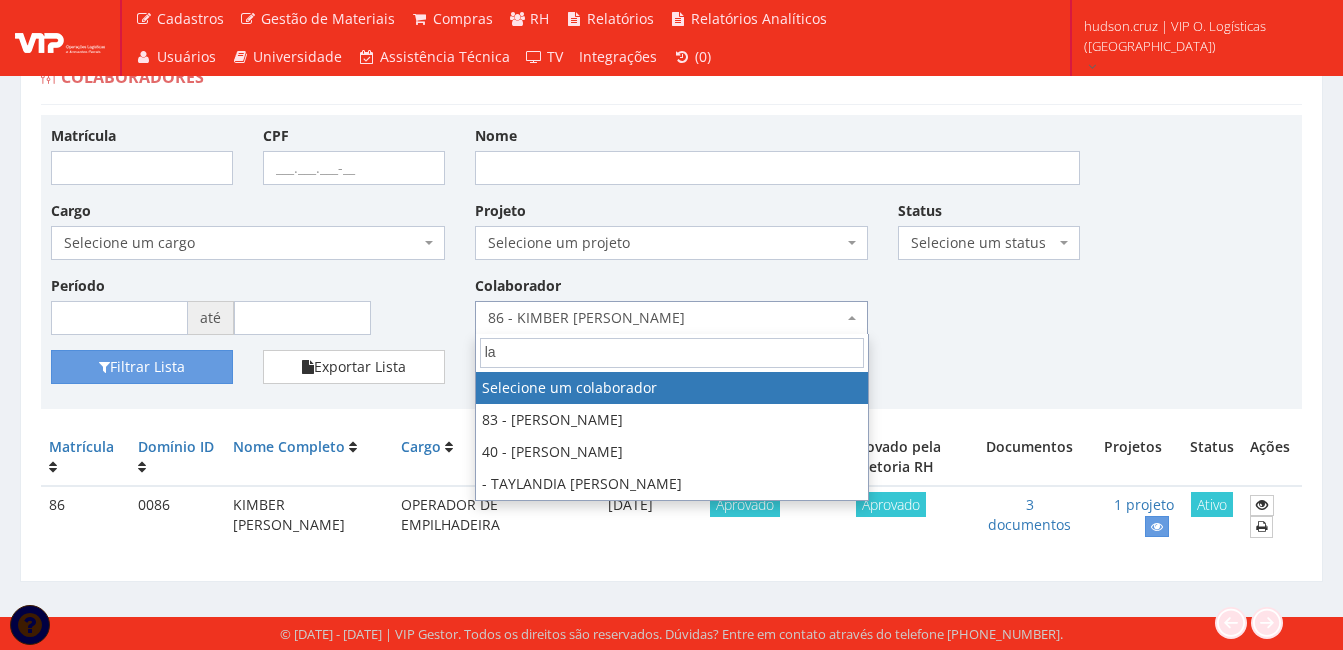 scroll, scrollTop: 0, scrollLeft: 0, axis: both 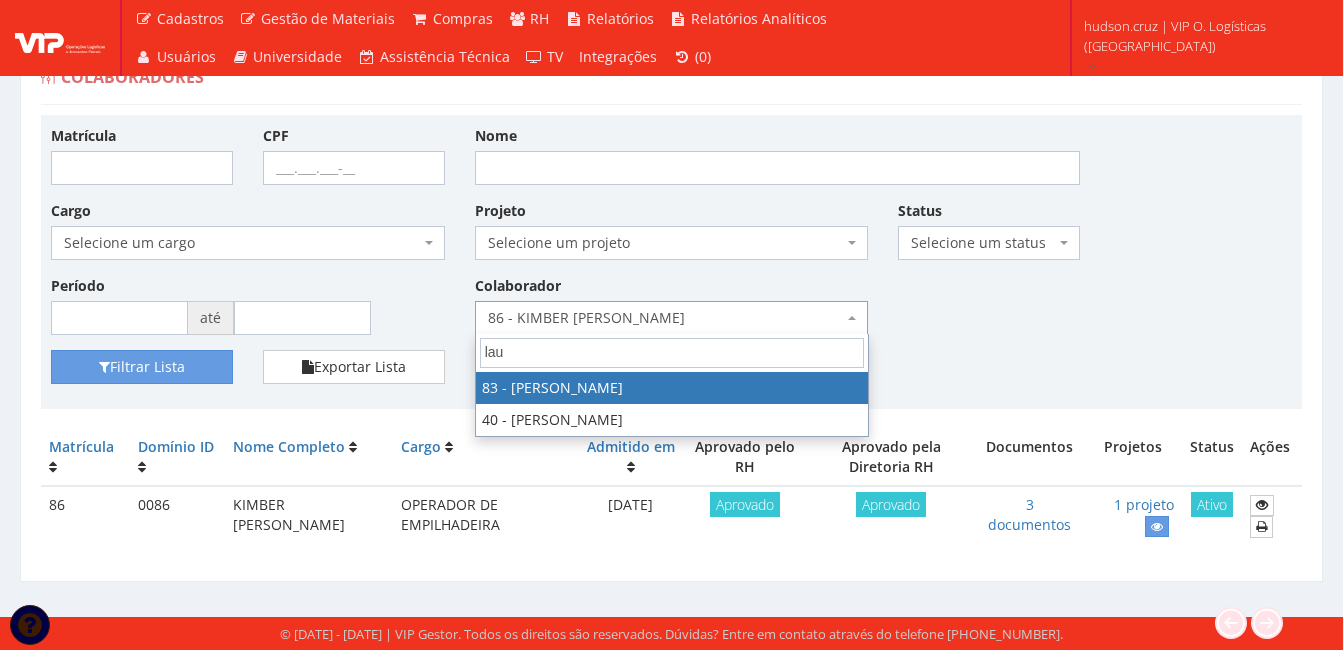type on "lau" 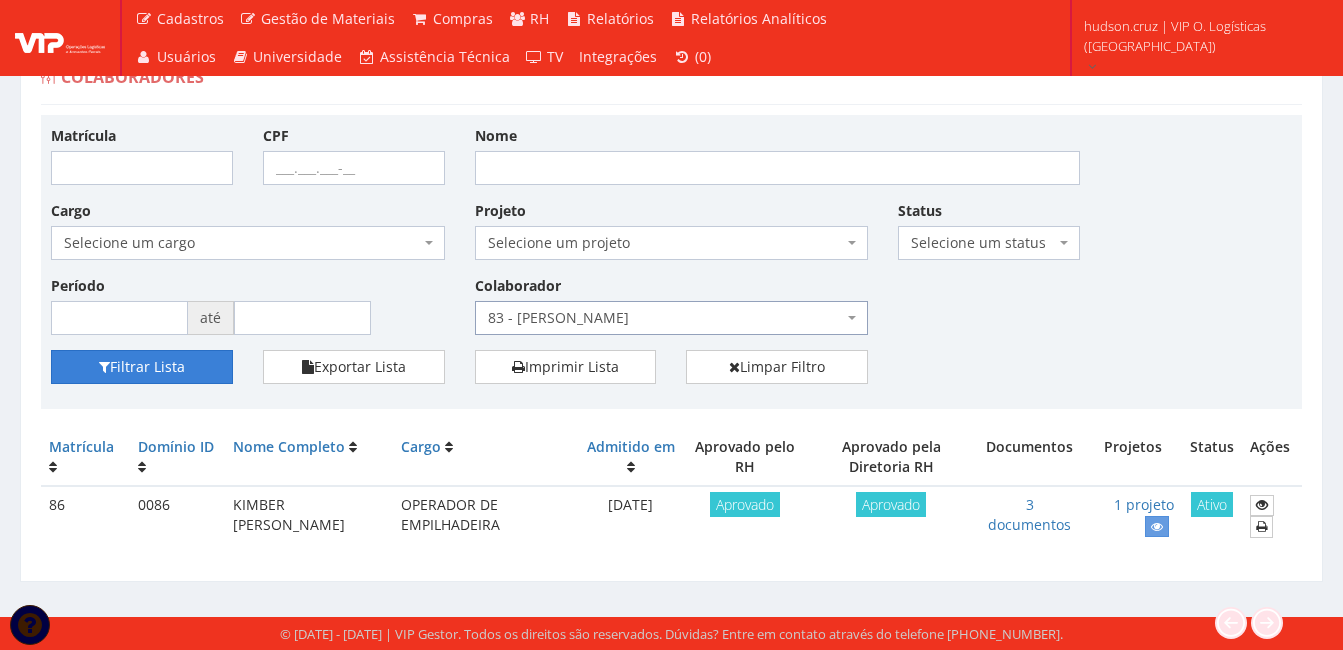 click on "Filtrar Lista" at bounding box center (142, 367) 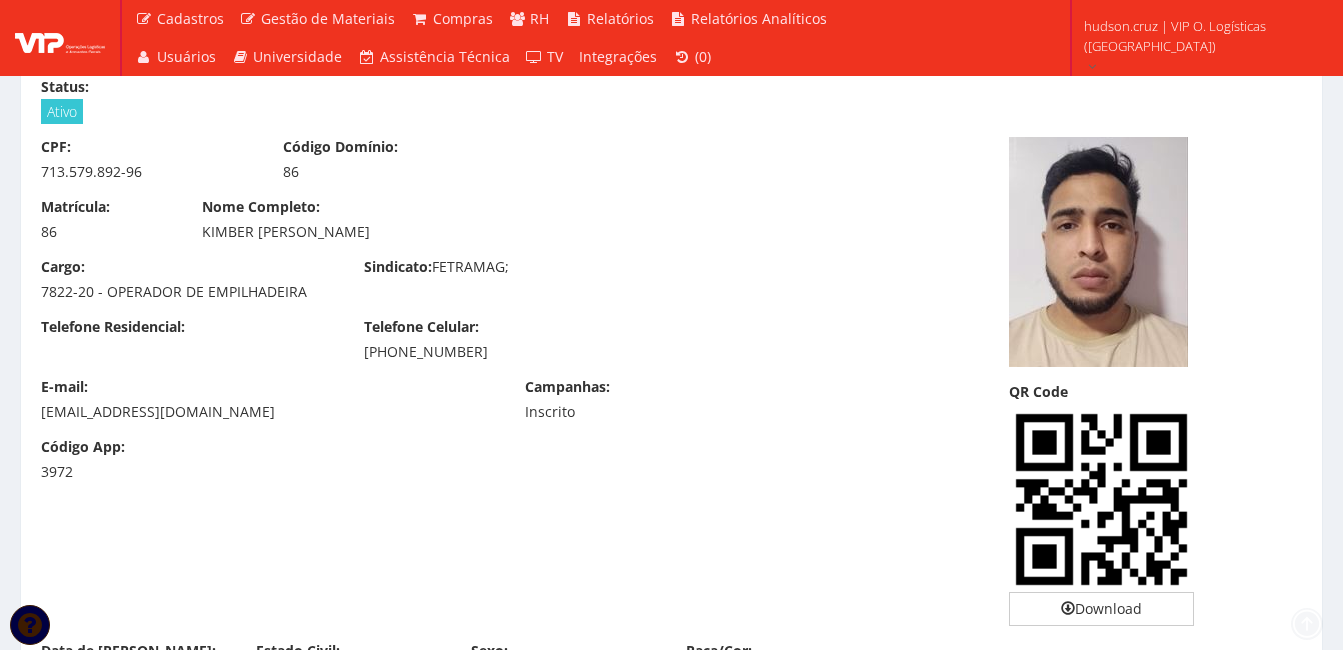 scroll, scrollTop: 0, scrollLeft: 0, axis: both 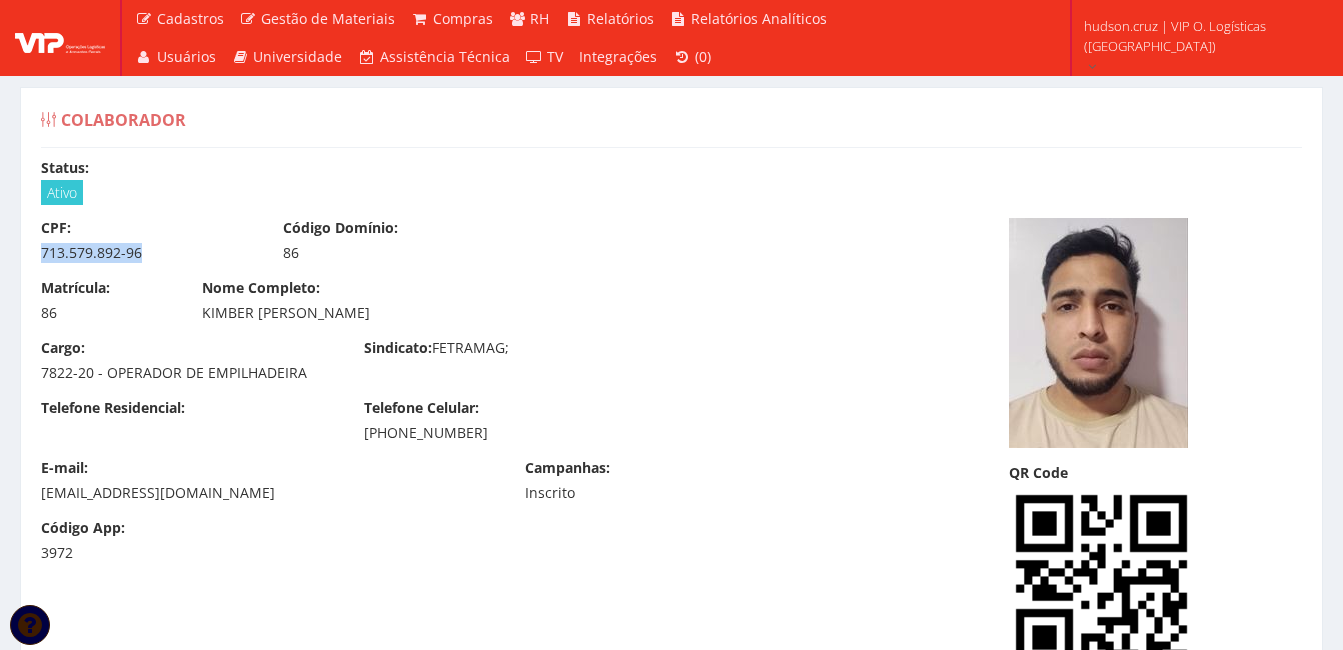drag, startPoint x: 42, startPoint y: 253, endPoint x: 176, endPoint y: 256, distance: 134.03358 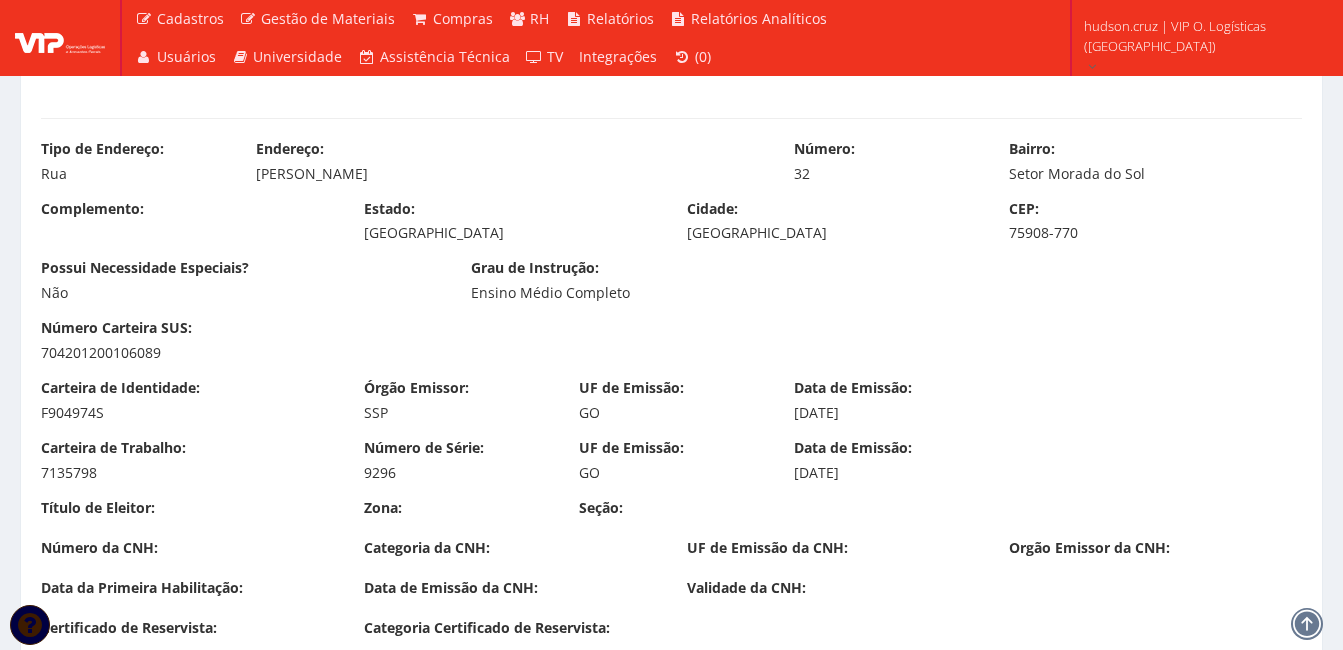 scroll, scrollTop: 1100, scrollLeft: 0, axis: vertical 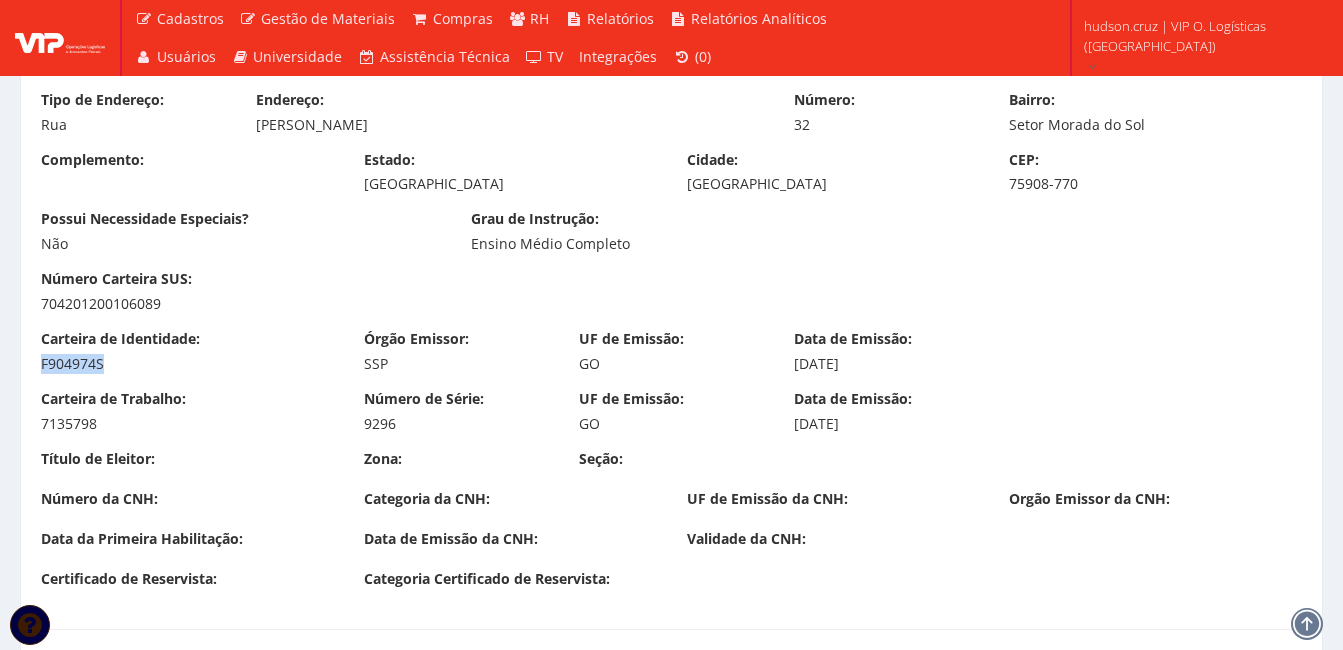 drag, startPoint x: 121, startPoint y: 379, endPoint x: 36, endPoint y: 379, distance: 85 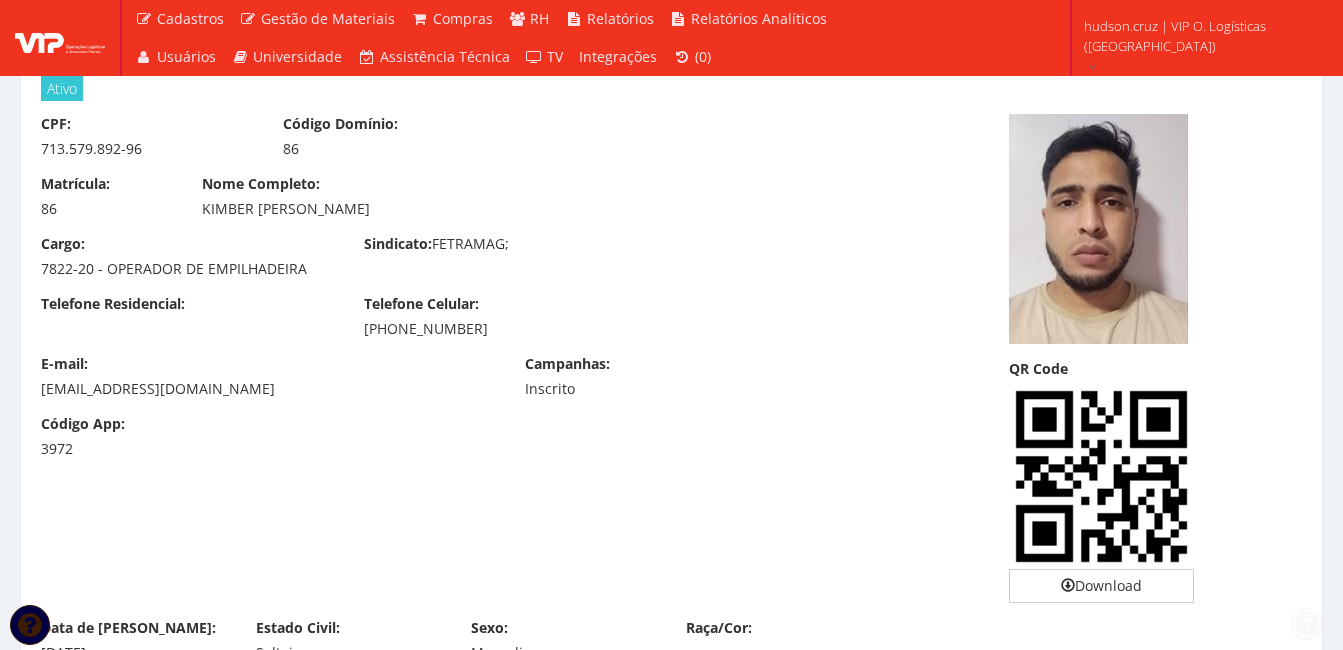 scroll, scrollTop: 0, scrollLeft: 0, axis: both 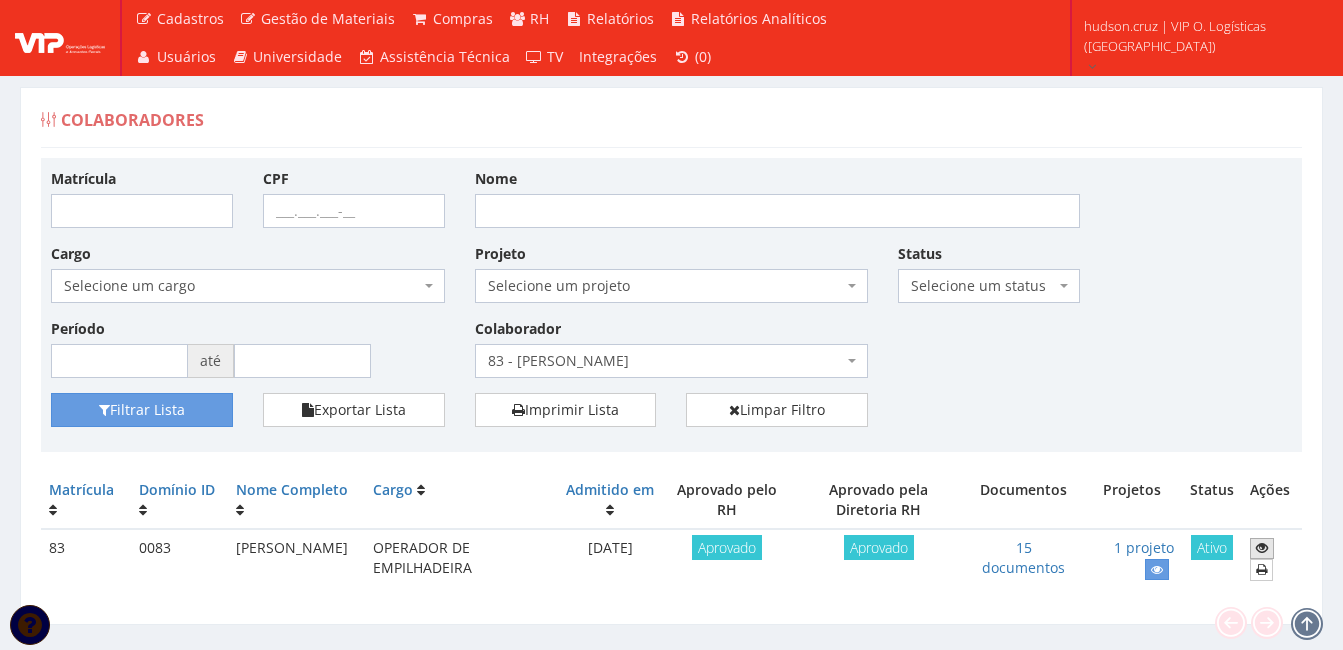 click at bounding box center [1262, 548] 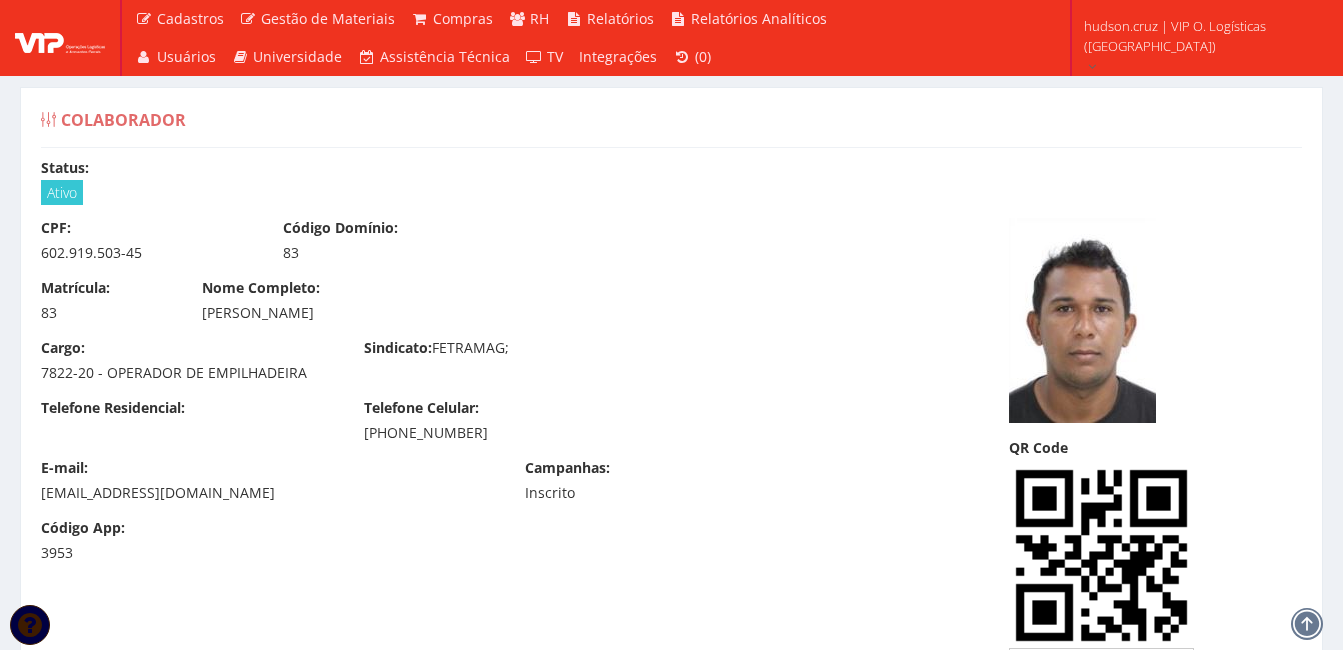 scroll, scrollTop: 0, scrollLeft: 0, axis: both 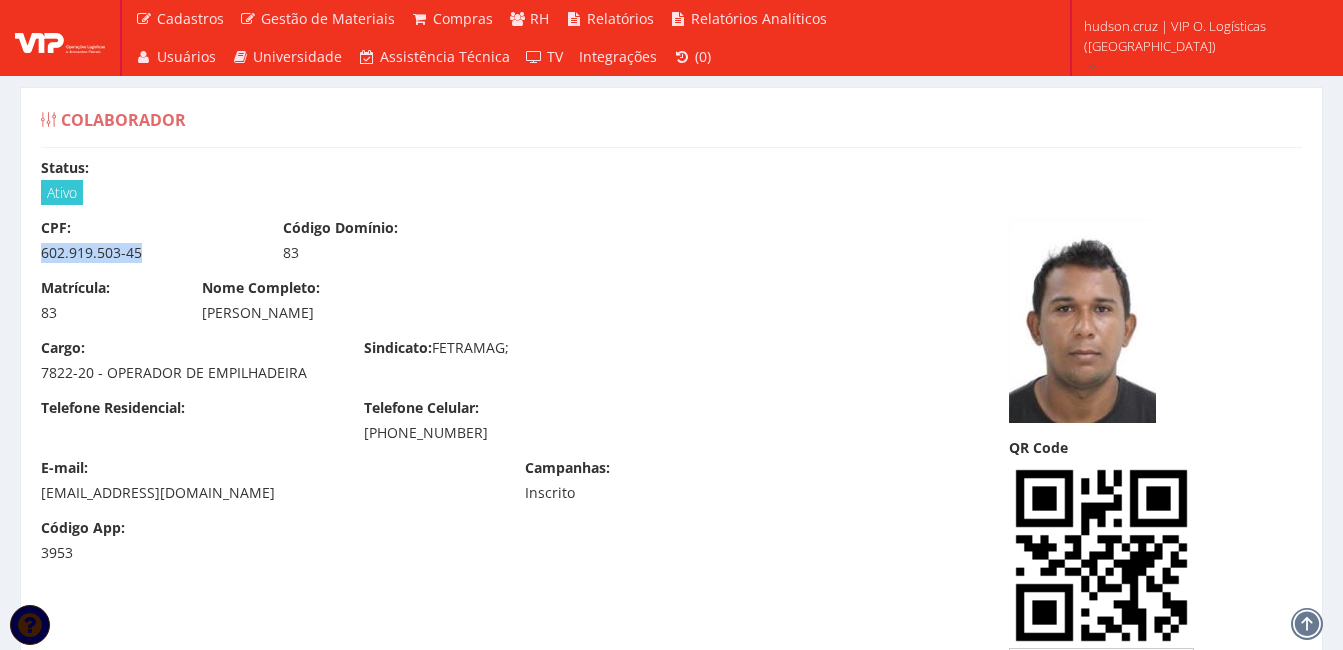 drag, startPoint x: 39, startPoint y: 257, endPoint x: 149, endPoint y: 251, distance: 110.16351 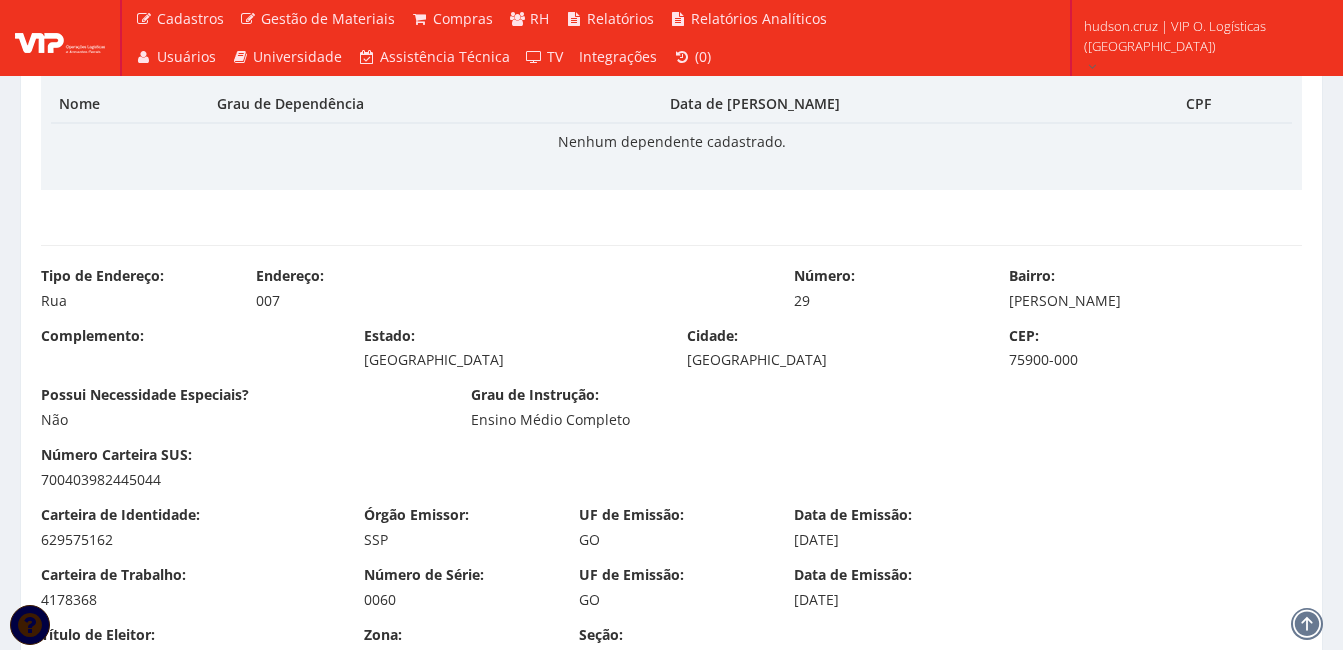 scroll, scrollTop: 900, scrollLeft: 0, axis: vertical 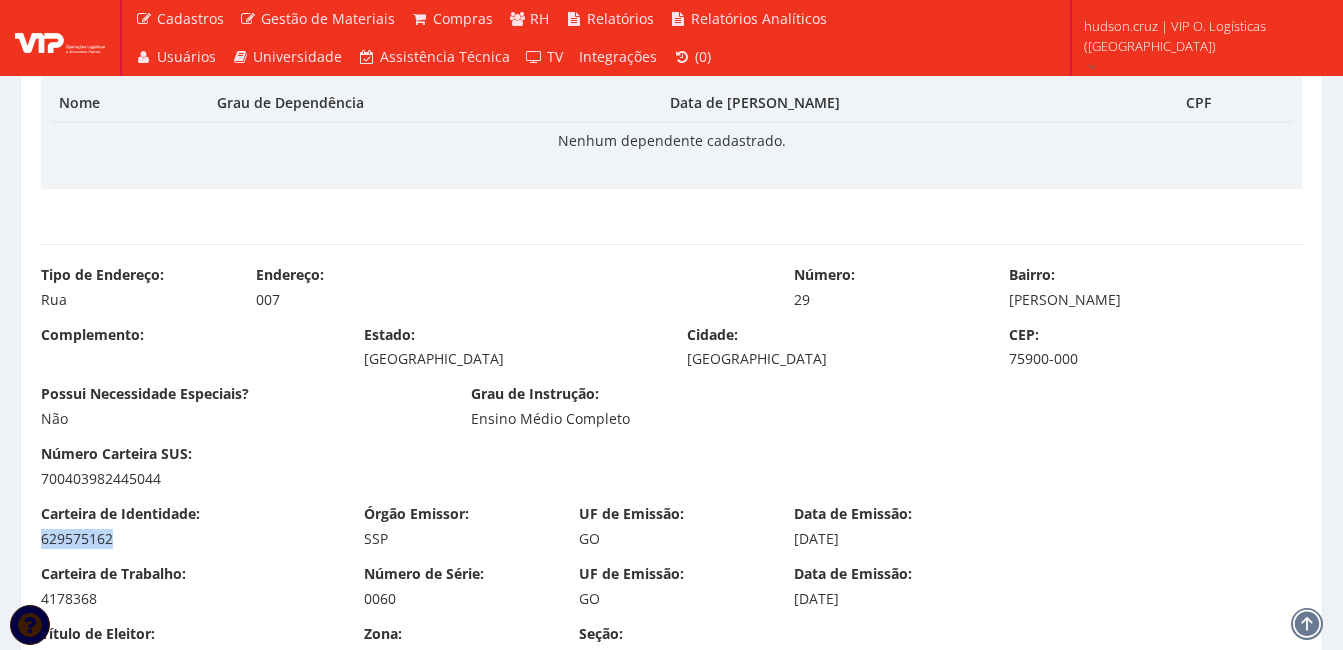 drag, startPoint x: 36, startPoint y: 539, endPoint x: 121, endPoint y: 535, distance: 85.09406 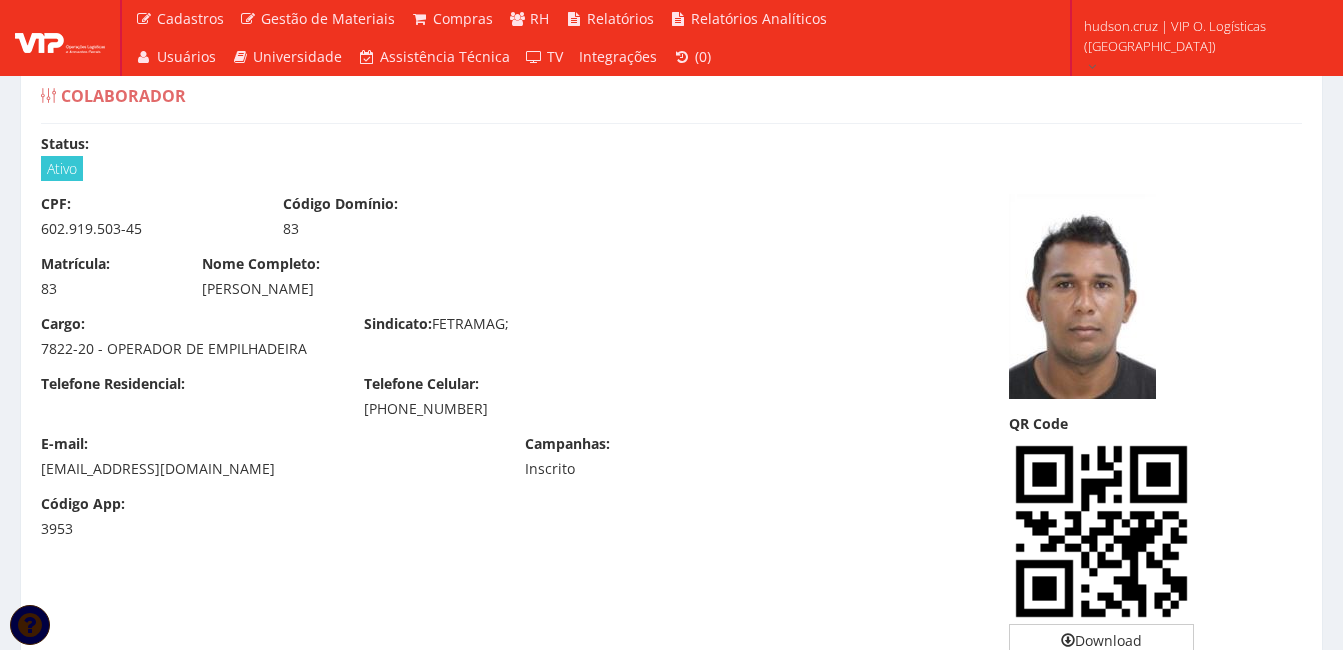 scroll, scrollTop: 0, scrollLeft: 0, axis: both 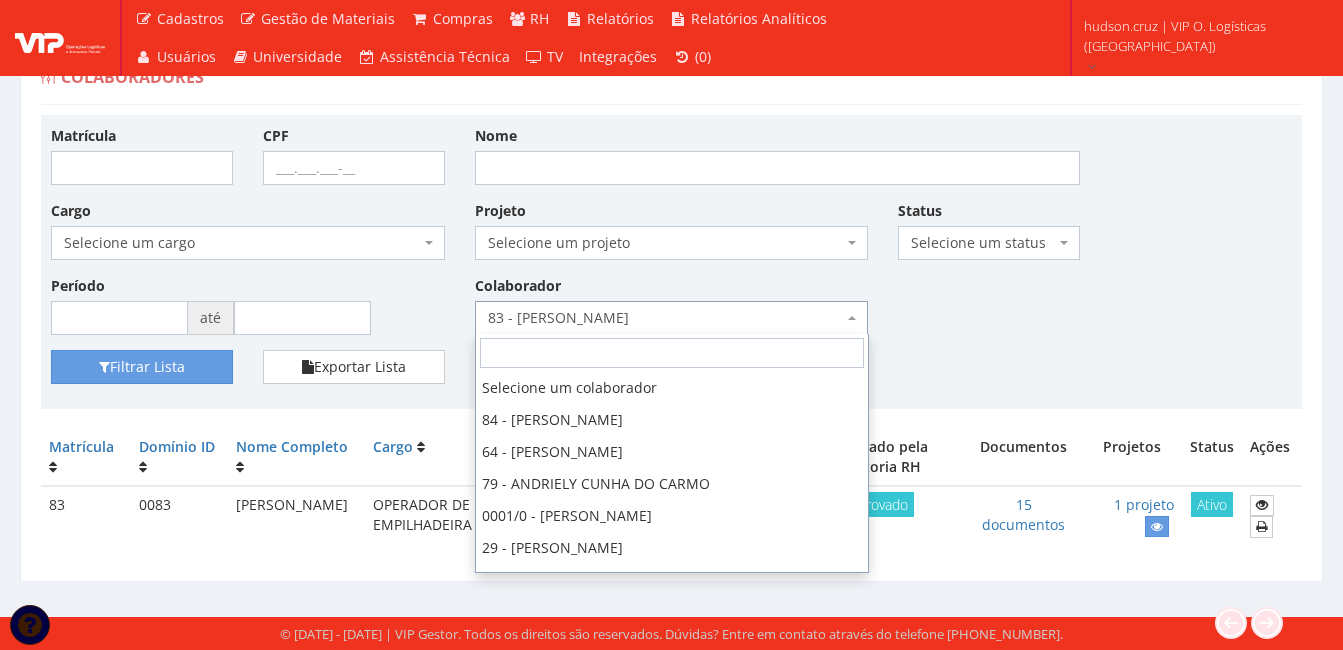 click on "83 - JOSE ANTONIO DE SOUSA LAUNE" at bounding box center [666, 318] 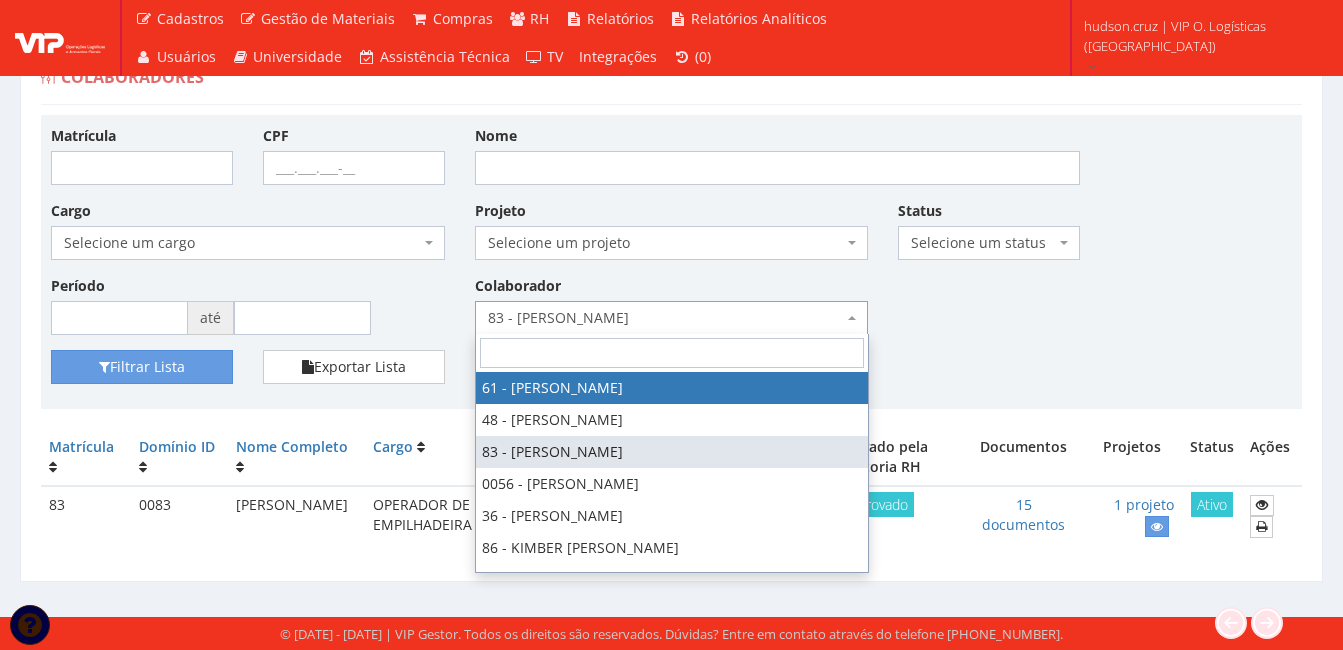 click at bounding box center [672, 353] 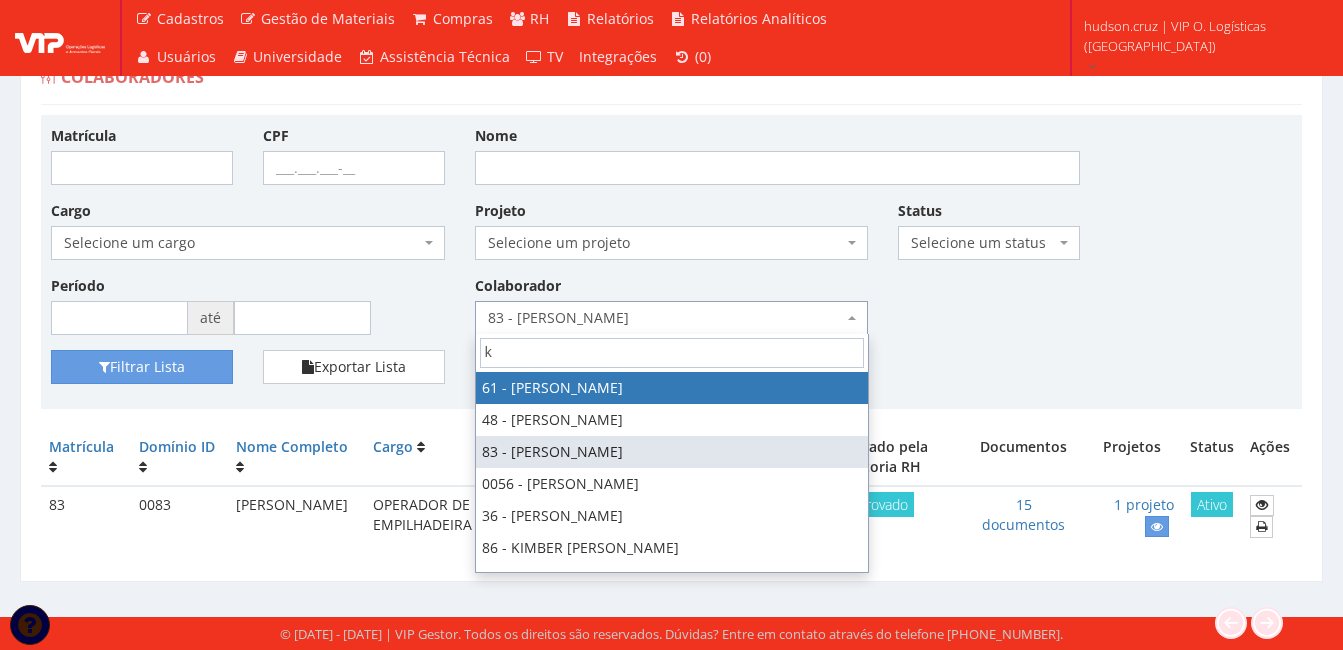 scroll, scrollTop: 0, scrollLeft: 0, axis: both 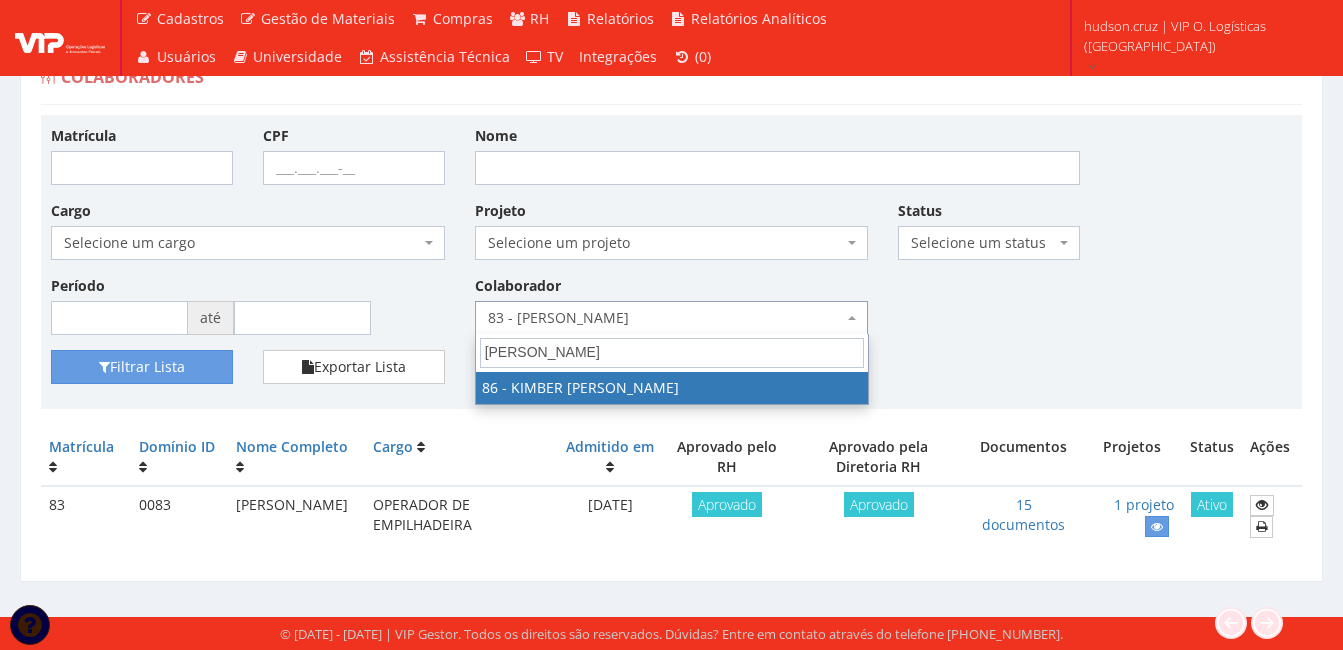 type on "kim" 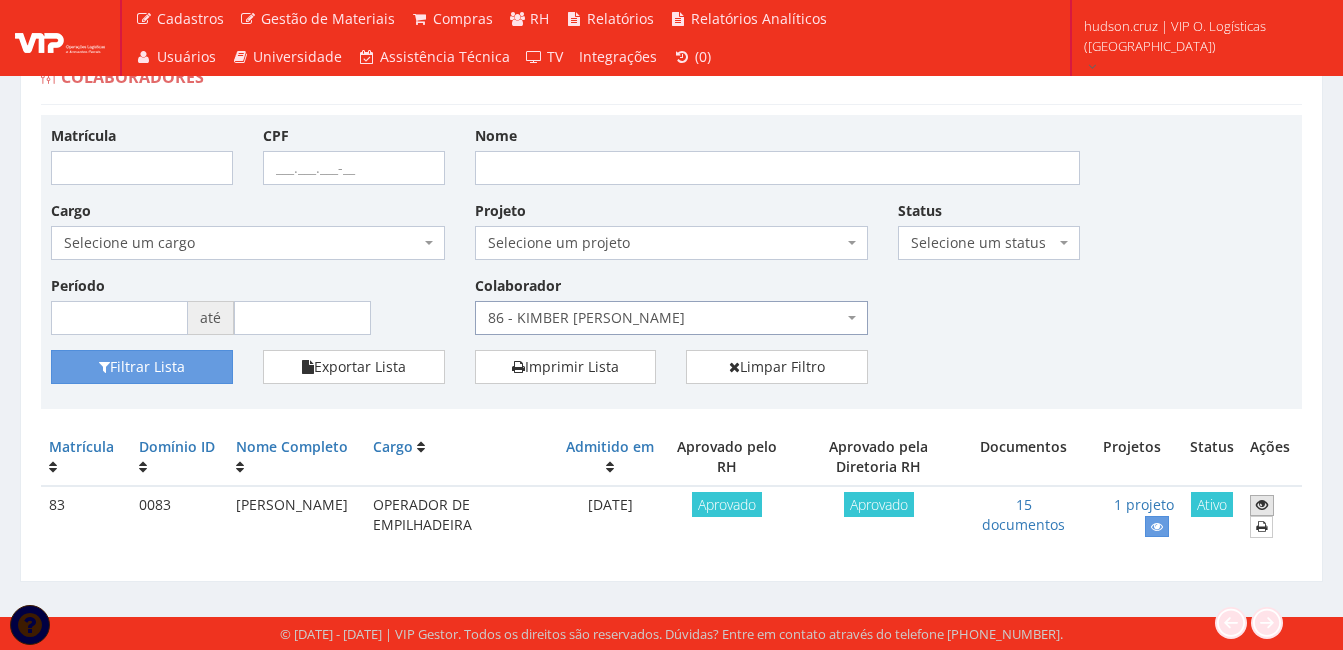 click at bounding box center [1262, 505] 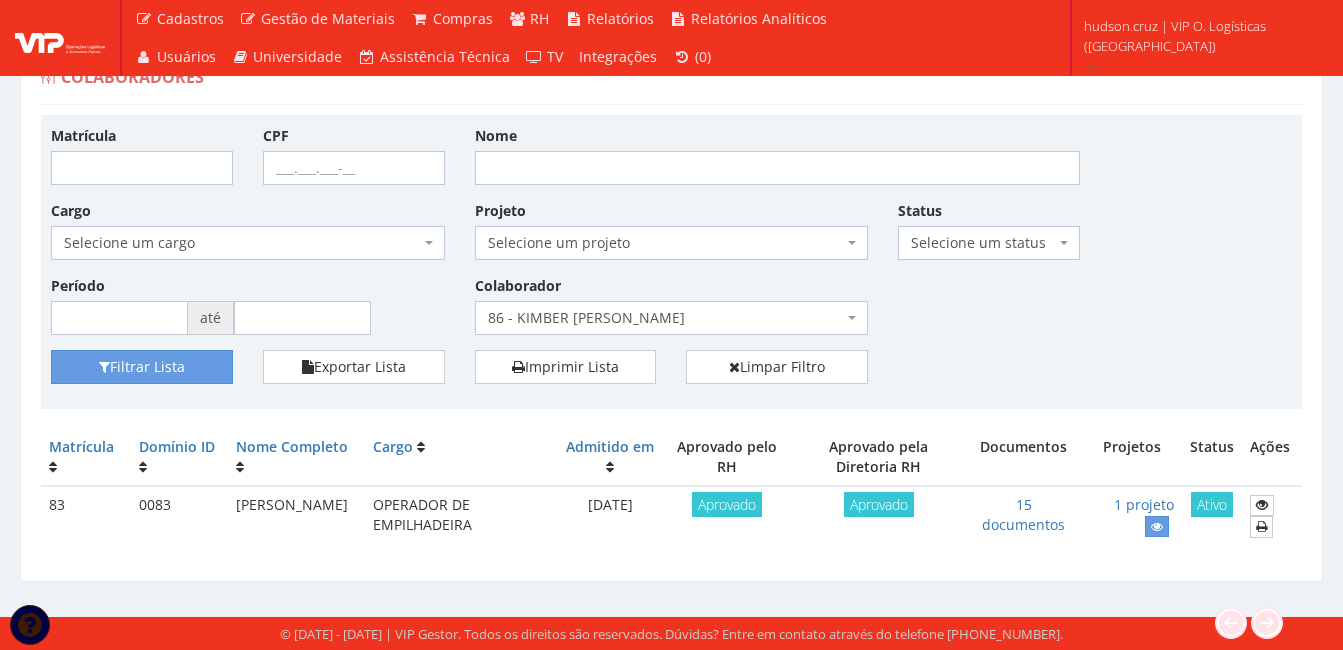 click on "86 - KIMBER JESUS GONZALEZ MEDINA" at bounding box center [666, 318] 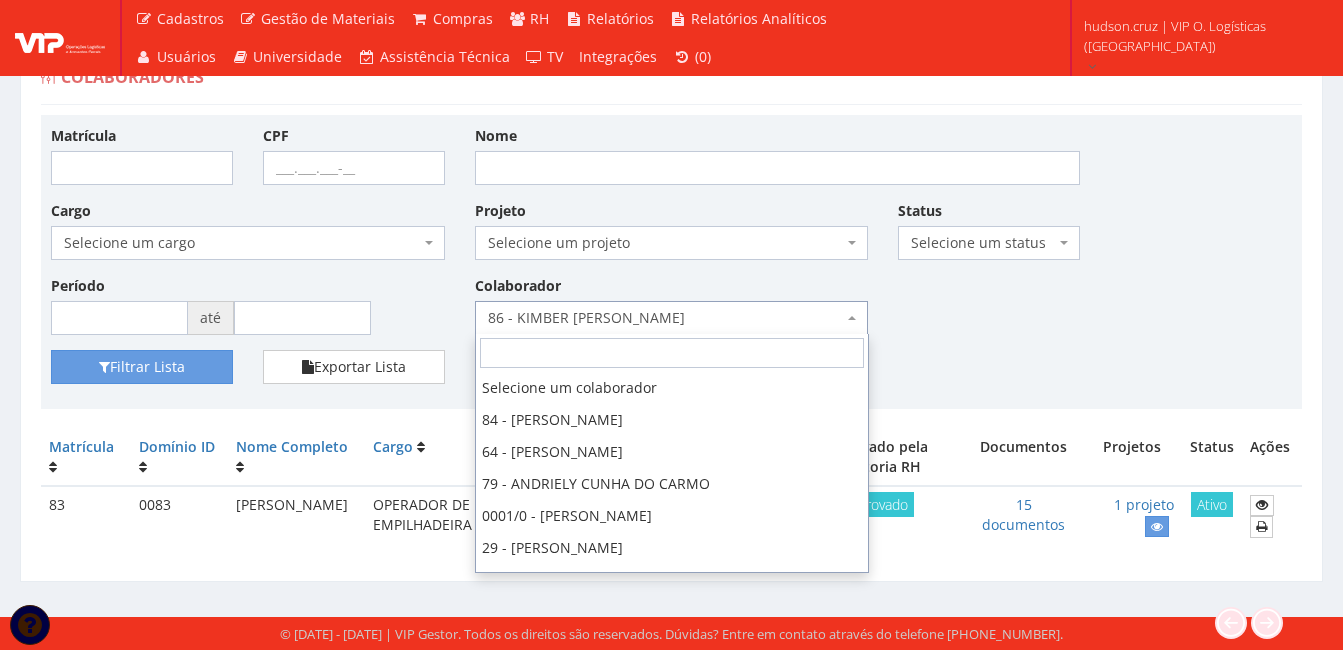 scroll, scrollTop: 544, scrollLeft: 0, axis: vertical 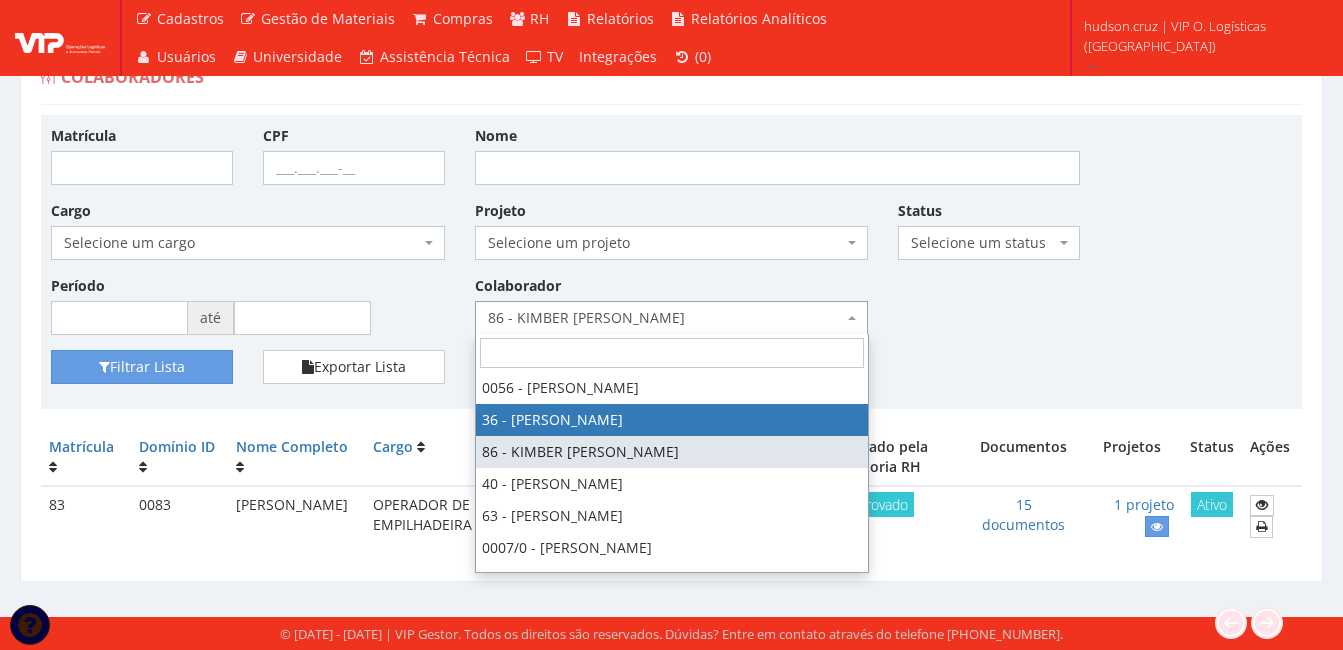 click on "Matrícula
CPF
Nome
Cargo
Selecione um cargo G1533 D0005 - 3421-05 - ASSISTENTE DE LOGISTICA G0462 D0002 - 7841-05 - AUXILIAR OPERACIONAL G0494 D0012 - 4141-20 - CONFERENTE ME G0461 D0006 - 4101-05 - LIDER OPERACIONAL G0466 D0008 - 9191-05 - LUBRIFICADOR G0499 D0011 - 7822-20 - OPERADOR DE EMPILHADEIRA G0509 D0016 - 7822-20 - OPERADOR DE EMPILHADEIRA BALER G0508 D0014 - 7822-20 - OPERADOR DE EMPILHADEIRA BALER I G0546 D0017 - 7822-20 - OPERADOR DE EMPILHADEIRA BALER II G0460 D0003 - 7822-20 - OPERADOR DE EMPILHADEIRA I G0465 D0004 - 7822-20 - OPERADOR DE EMPILHADEIRA II G0464 D0009 - 7822-20 - OPERADOR DE EMPILHADEIRA III G1534 D0013 - 7822-20 - OPERADOR DE EMPILHADEIRA INFLAMAVEL G0587 D0018 - 7822-20 - OPERADOR DE EMPILHADEIRA INFLAMAVEL II G1535 D0010 - 7822-20 - OPERADOR DE EMPILHADEIRA IV G1536 D0001 - 7841-05 - RECICLADOR" at bounding box center [671, 237] 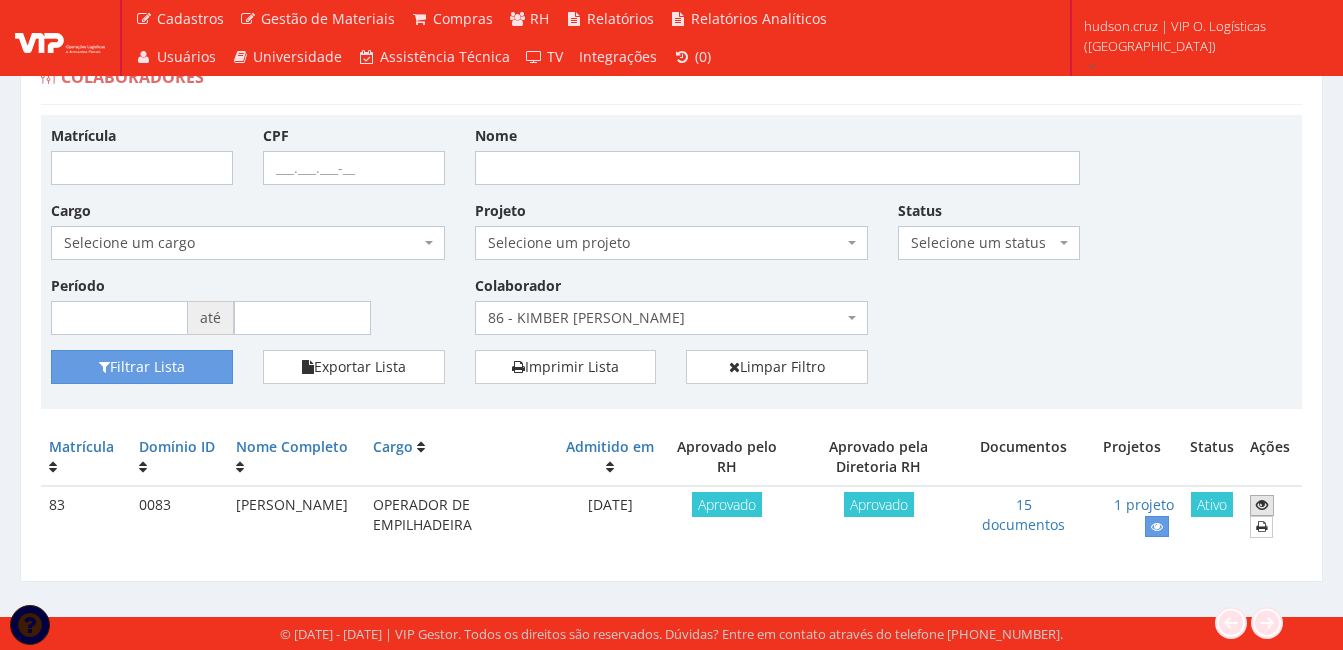 click at bounding box center [1262, 505] 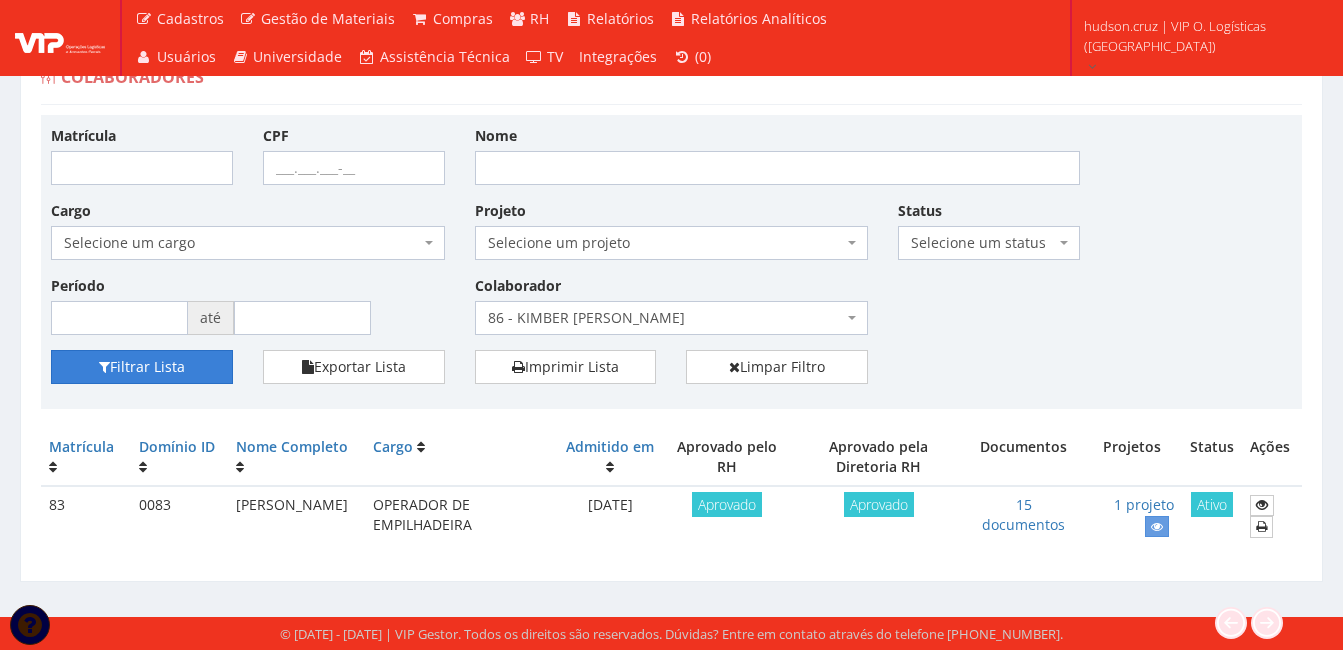 click on "Filtrar Lista" at bounding box center [142, 367] 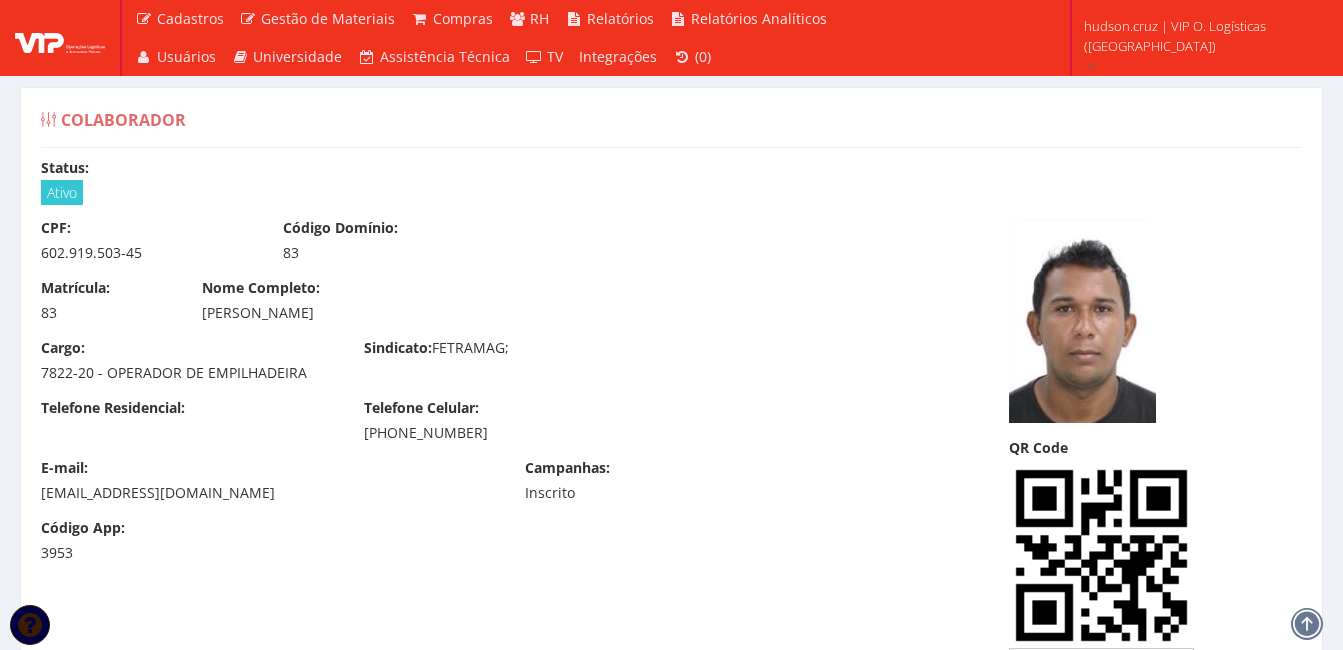 scroll, scrollTop: 0, scrollLeft: 0, axis: both 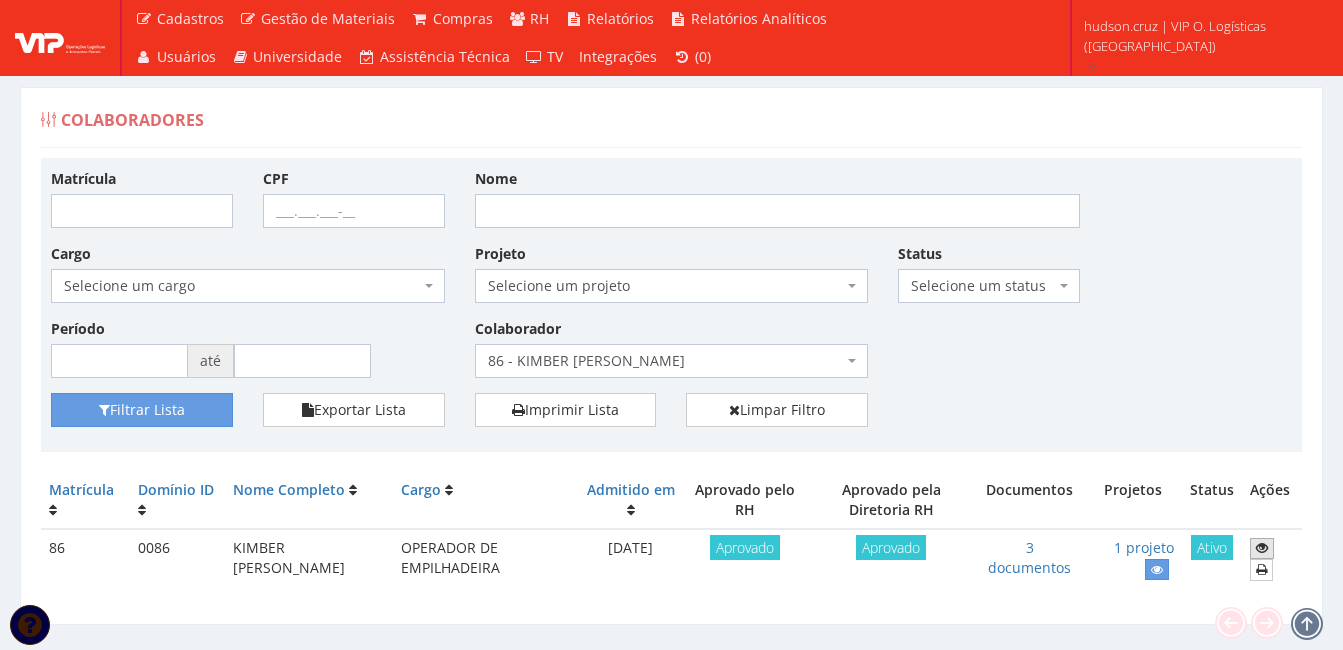 click at bounding box center (1262, 548) 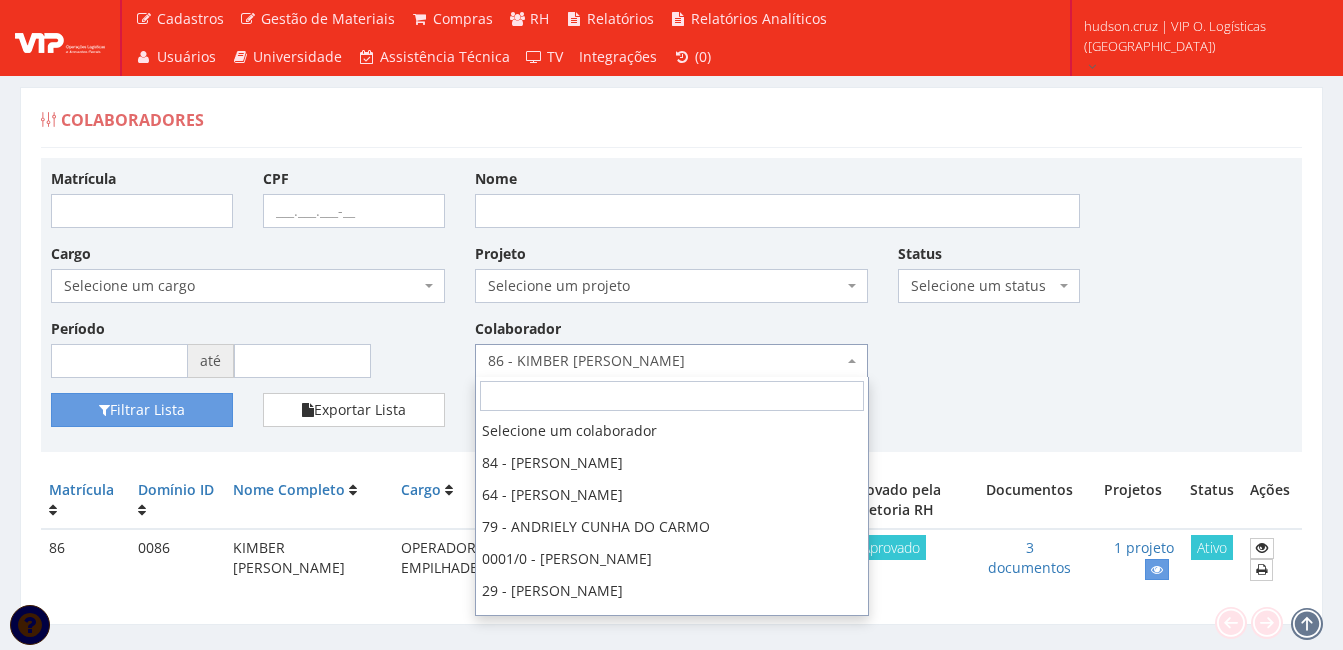 click on "86 - KIMBER [PERSON_NAME]" at bounding box center (666, 361) 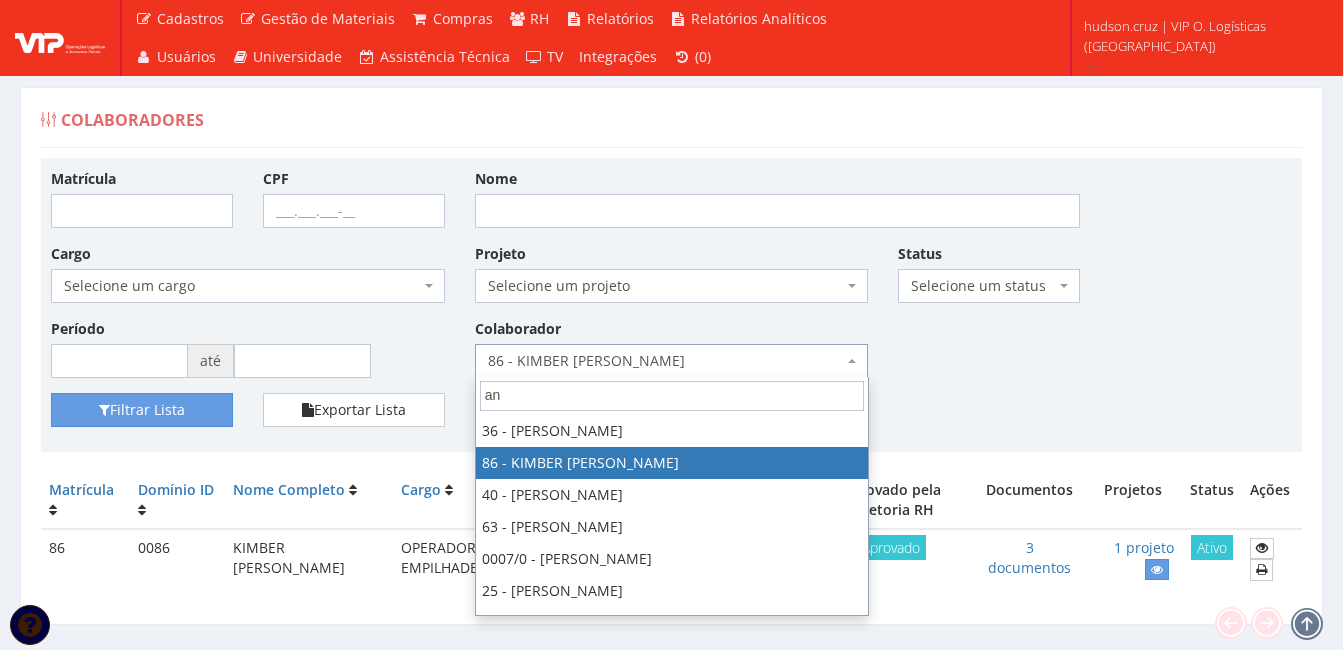 scroll, scrollTop: 0, scrollLeft: 0, axis: both 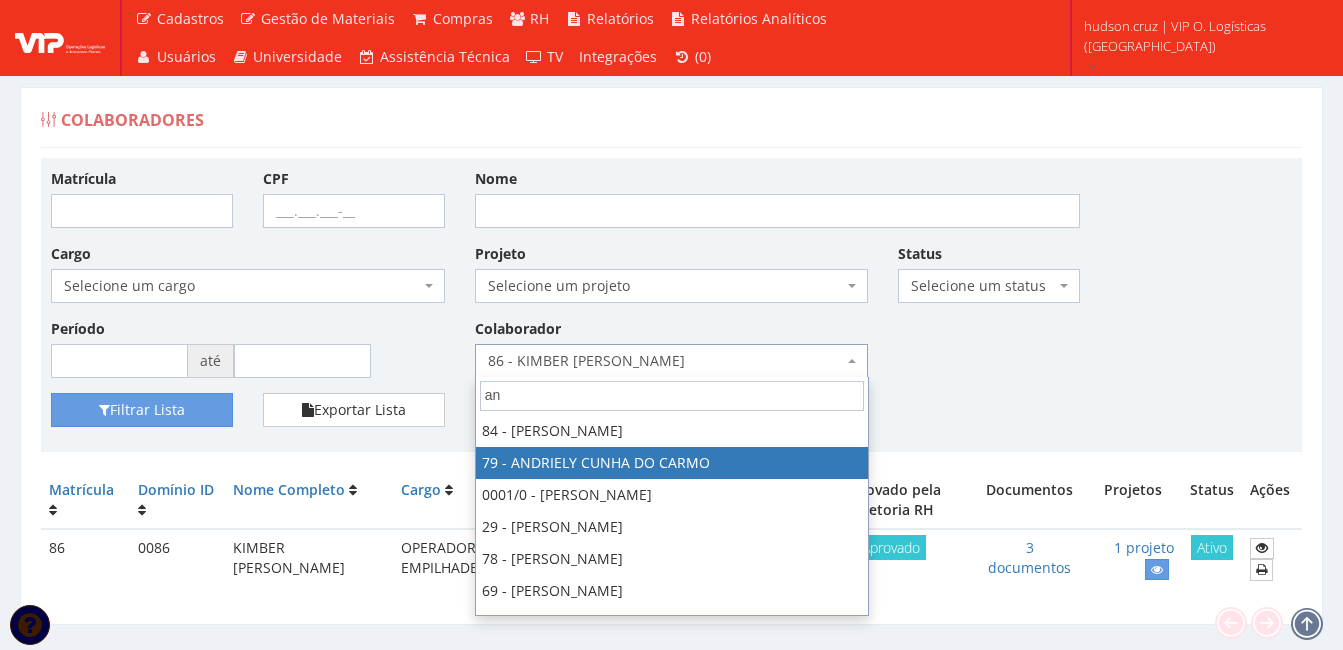 type on "an" 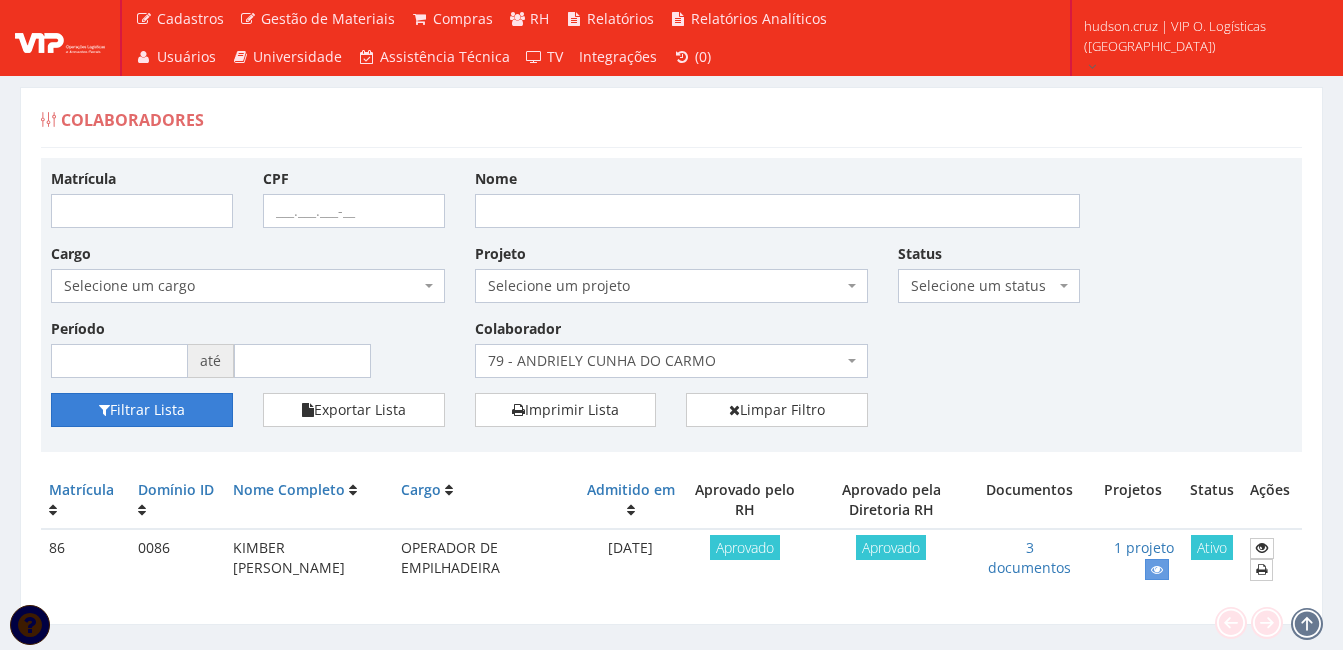 click on "Filtrar Lista" at bounding box center (142, 410) 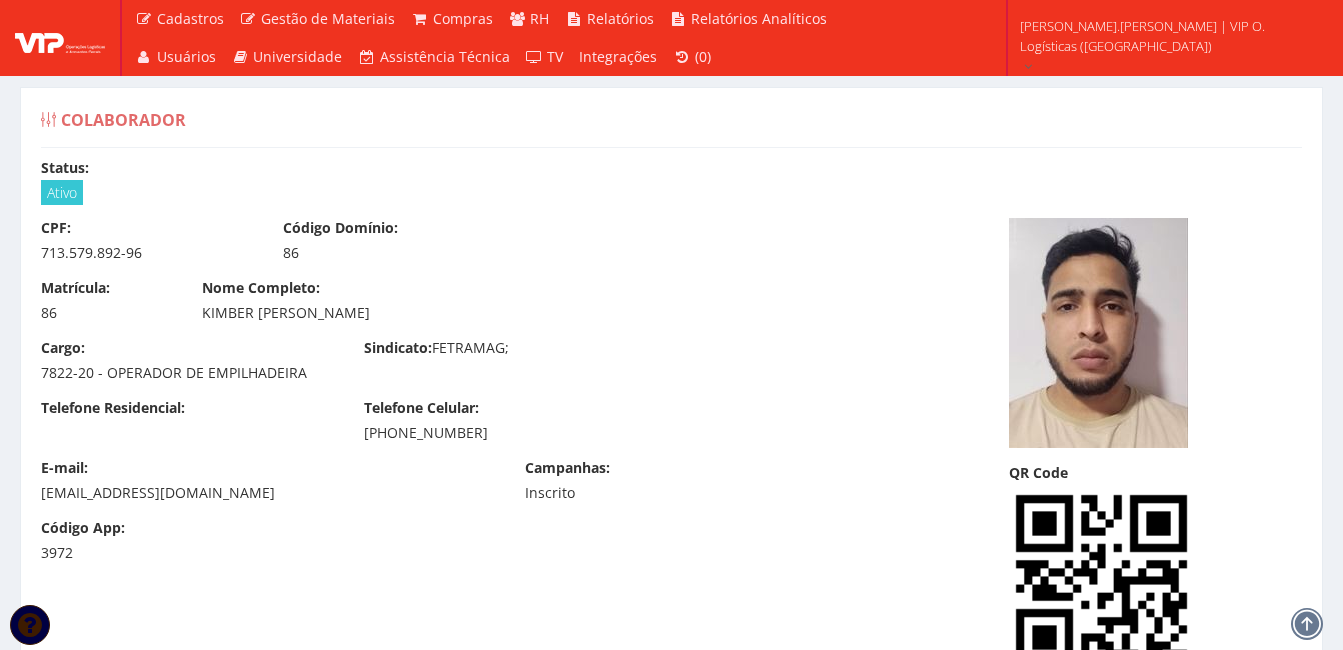 scroll, scrollTop: 0, scrollLeft: 0, axis: both 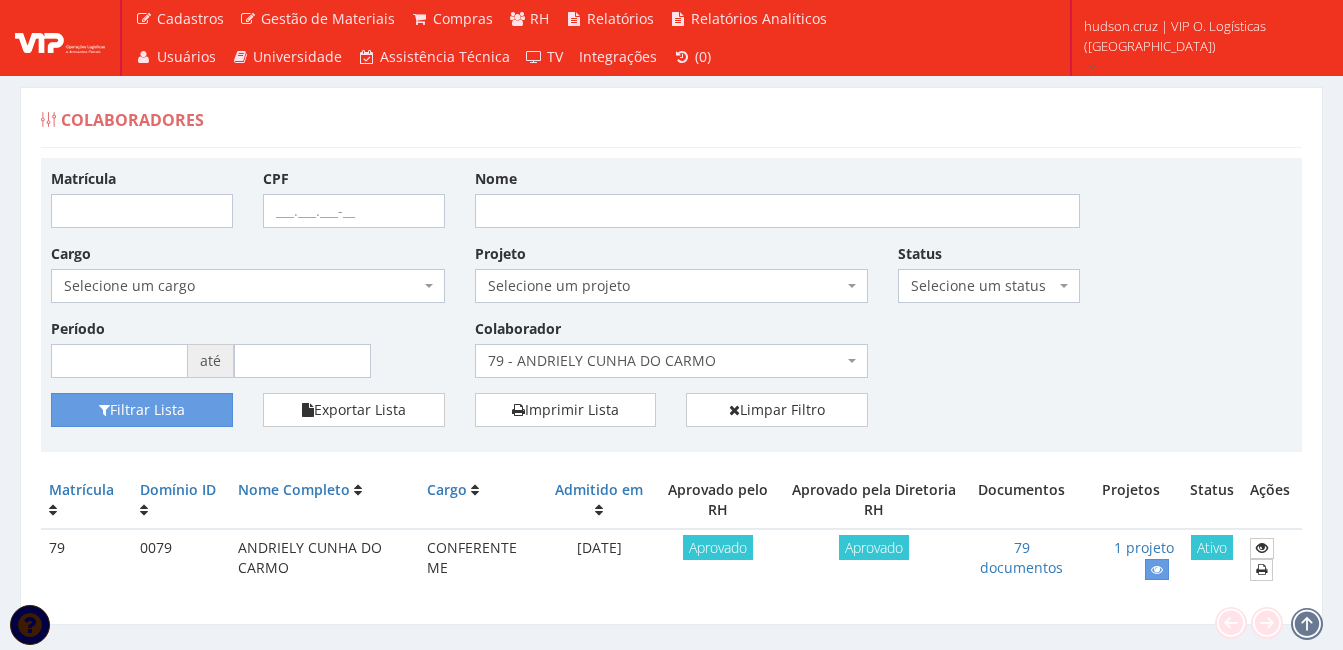 click on "79 - ANDRIELY CUNHA DO CARMO" at bounding box center (666, 361) 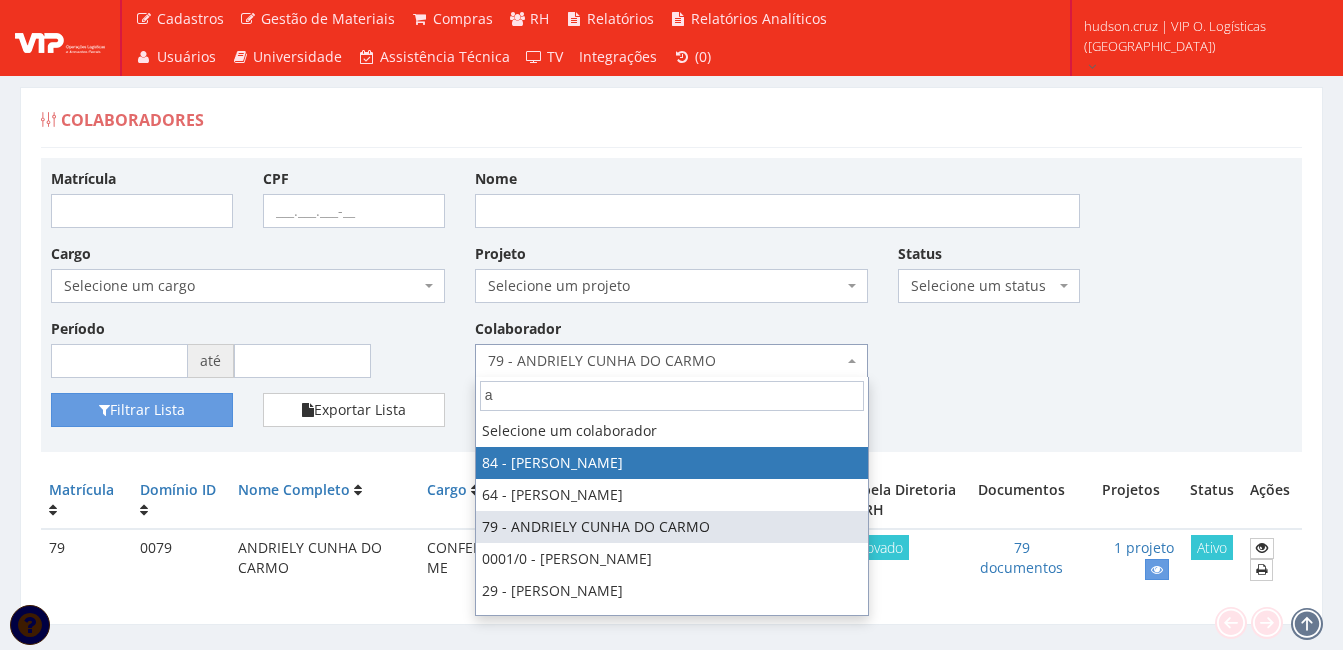 type on "a" 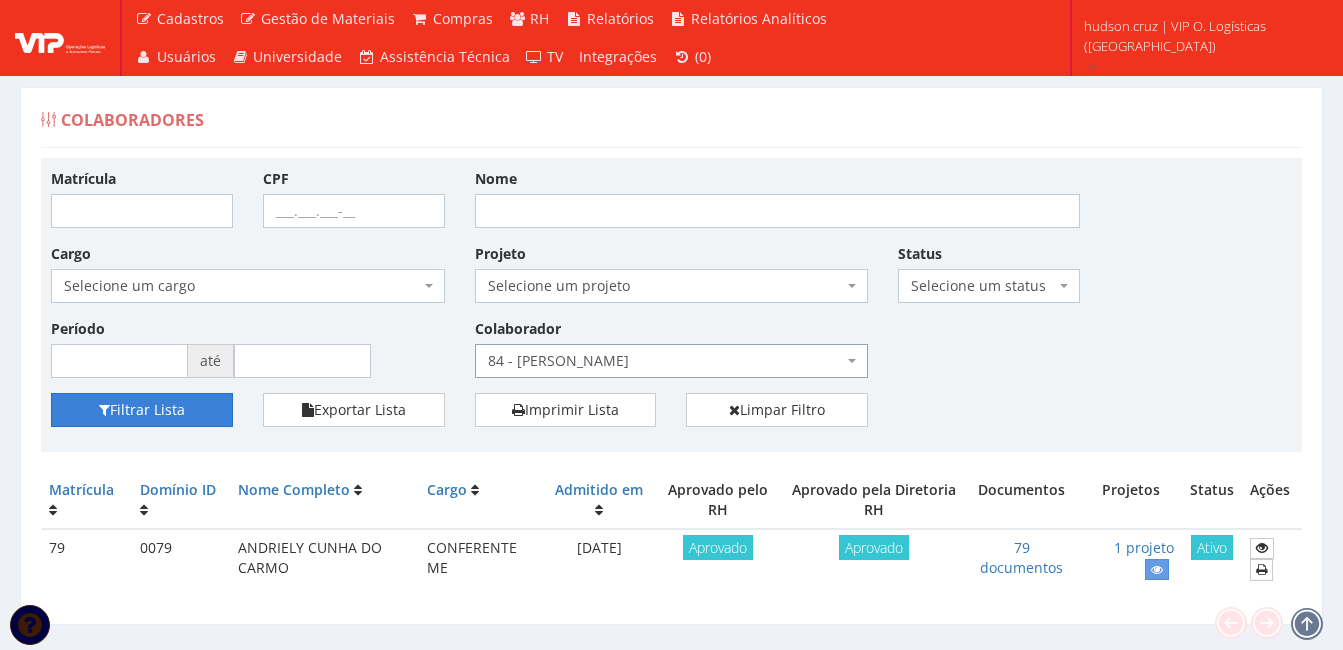click on "Filtrar Lista" at bounding box center (142, 410) 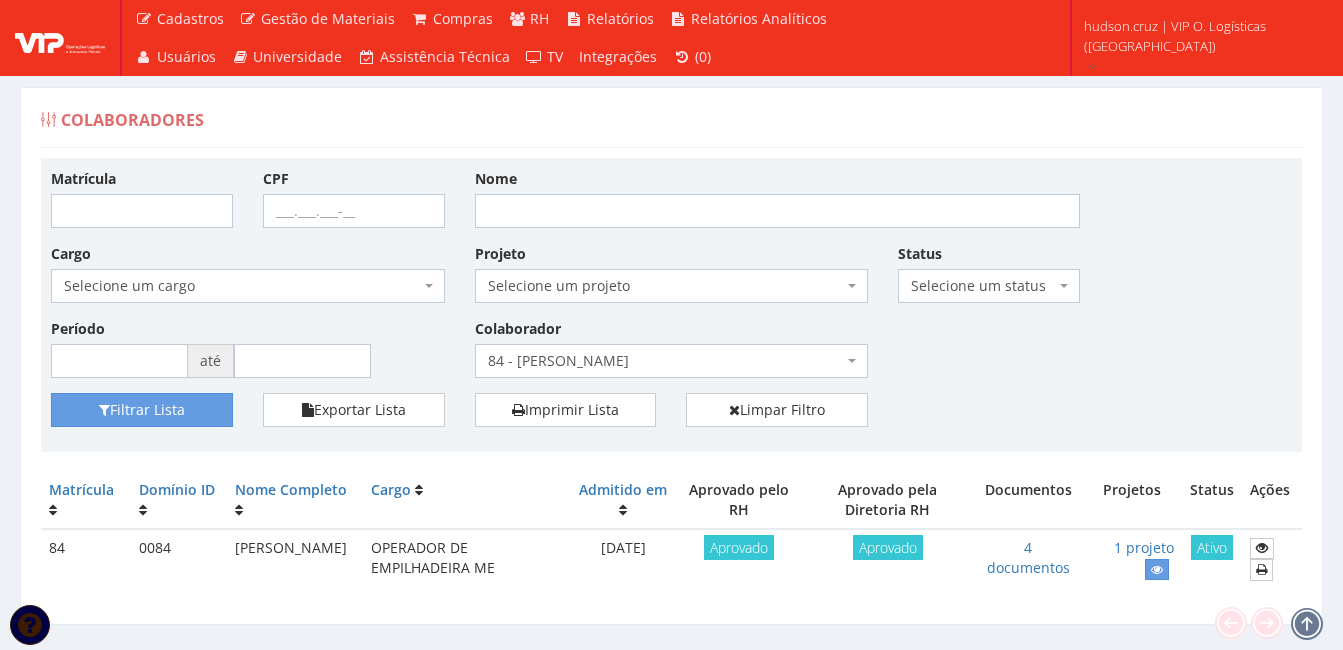 scroll, scrollTop: 0, scrollLeft: 0, axis: both 